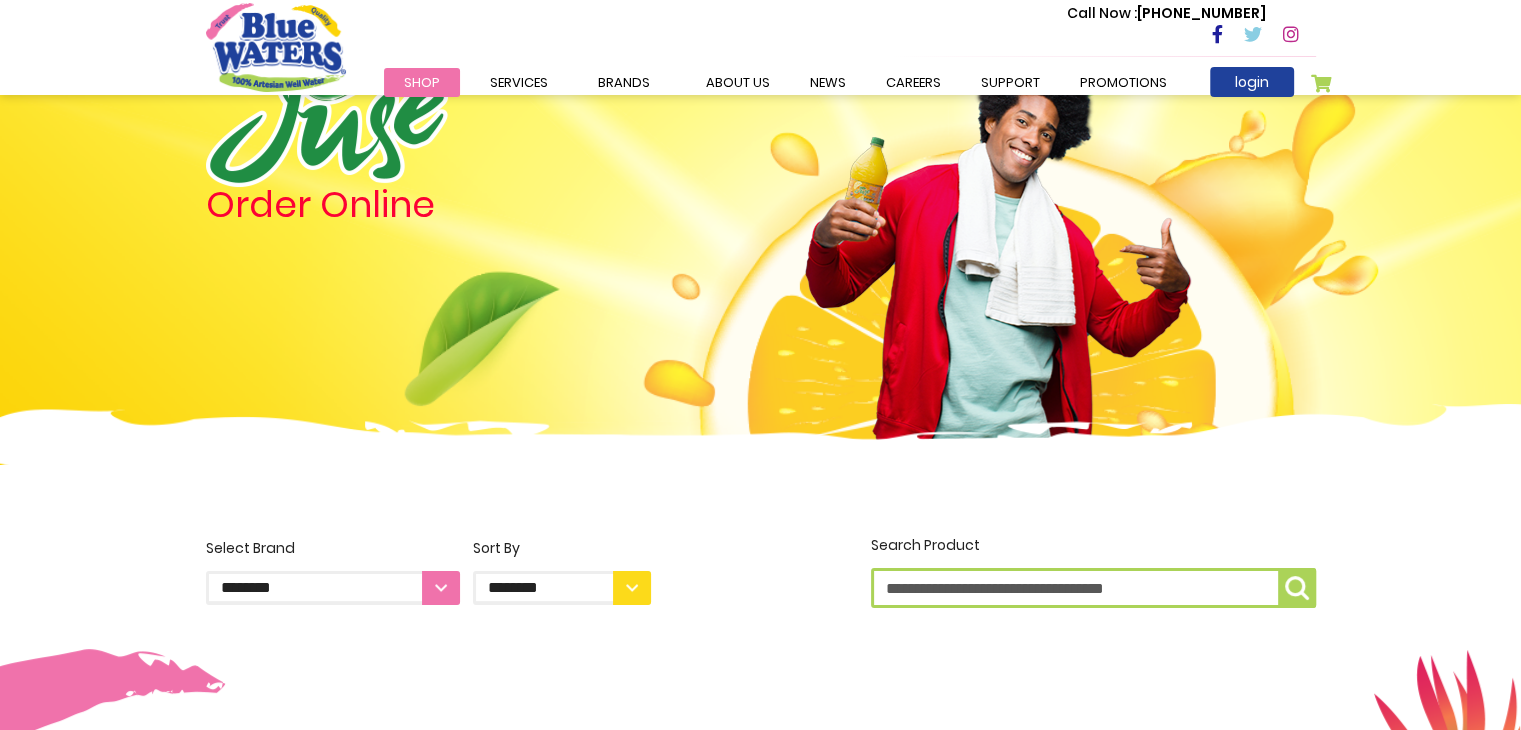 scroll, scrollTop: 131, scrollLeft: 0, axis: vertical 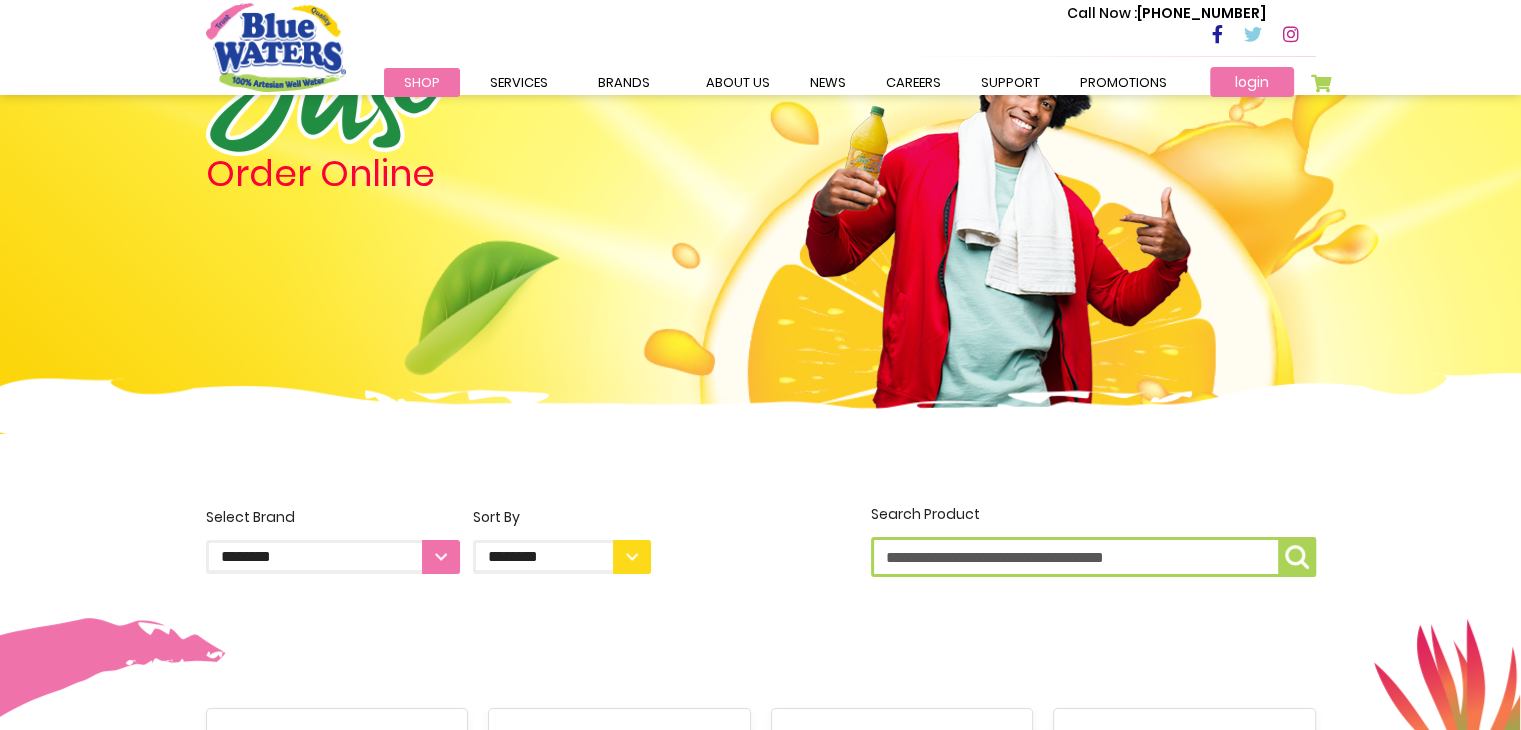 click on "login" at bounding box center (1252, 82) 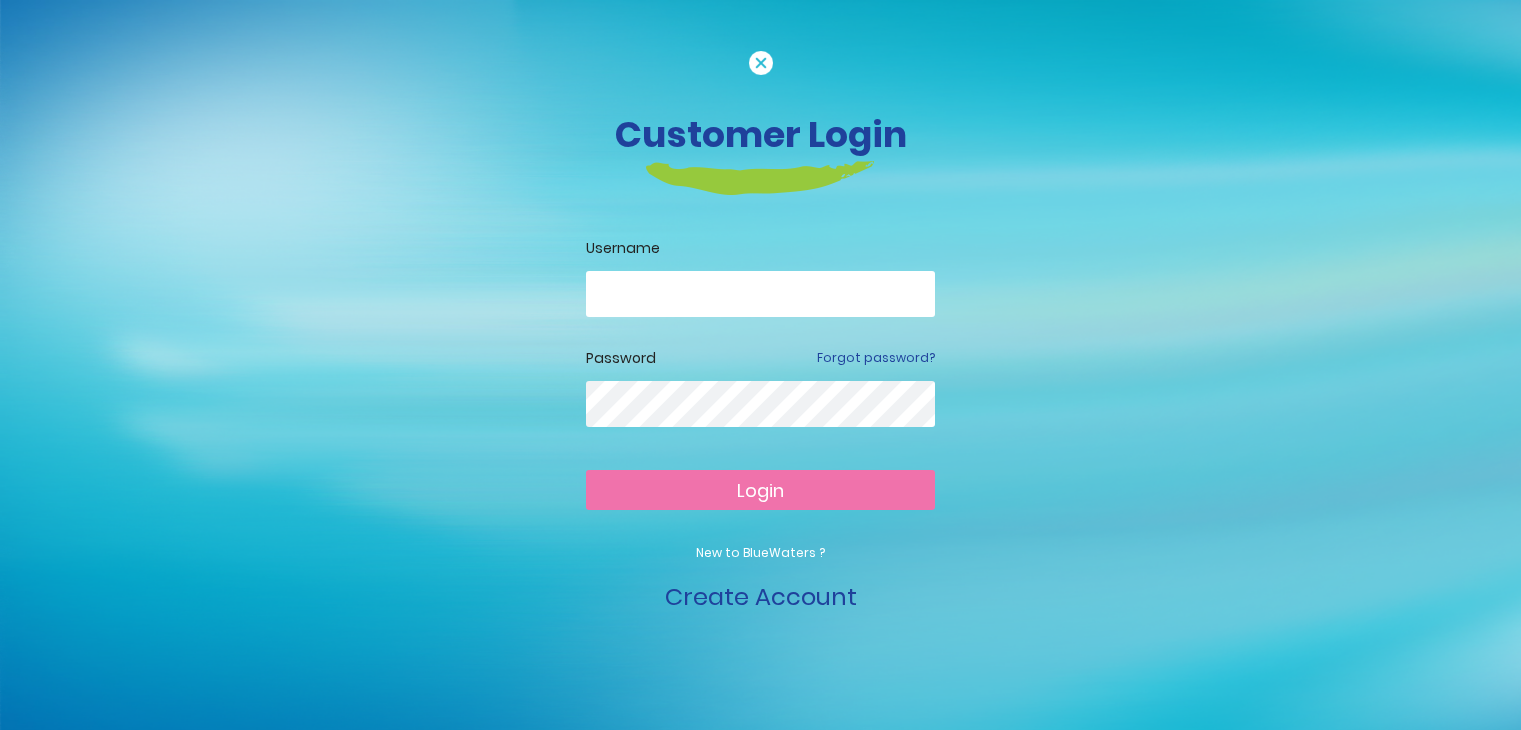 scroll, scrollTop: 0, scrollLeft: 0, axis: both 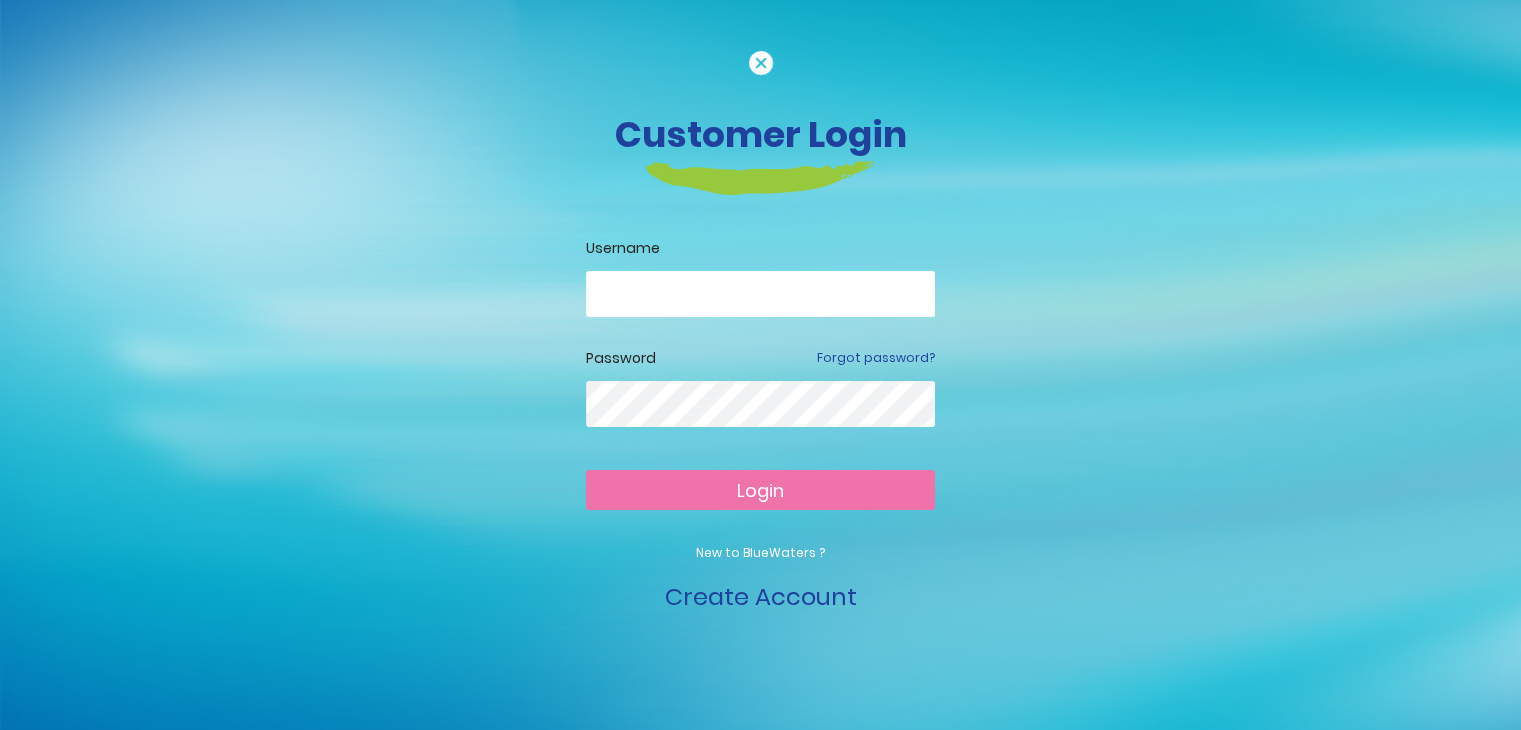 click at bounding box center (760, 294) 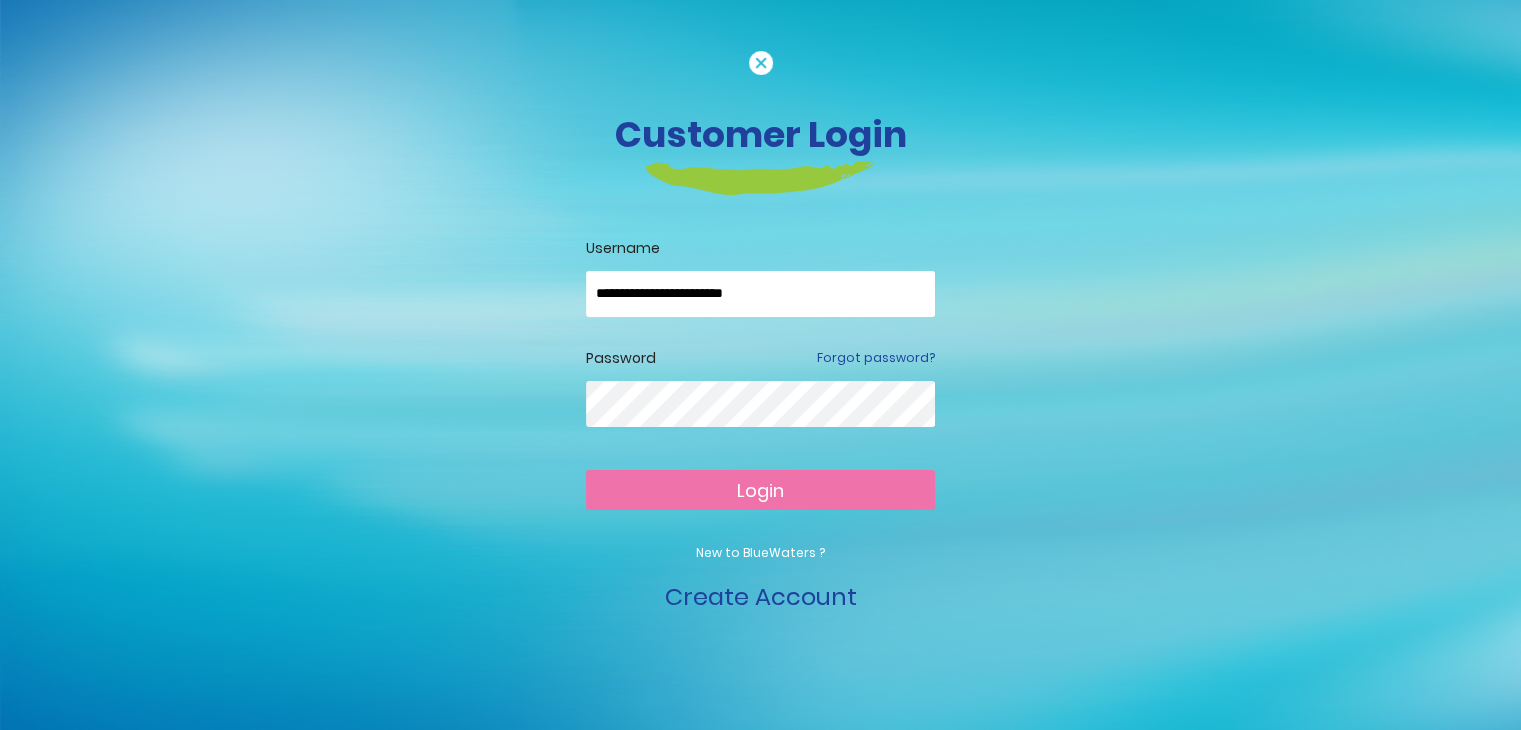 type on "**********" 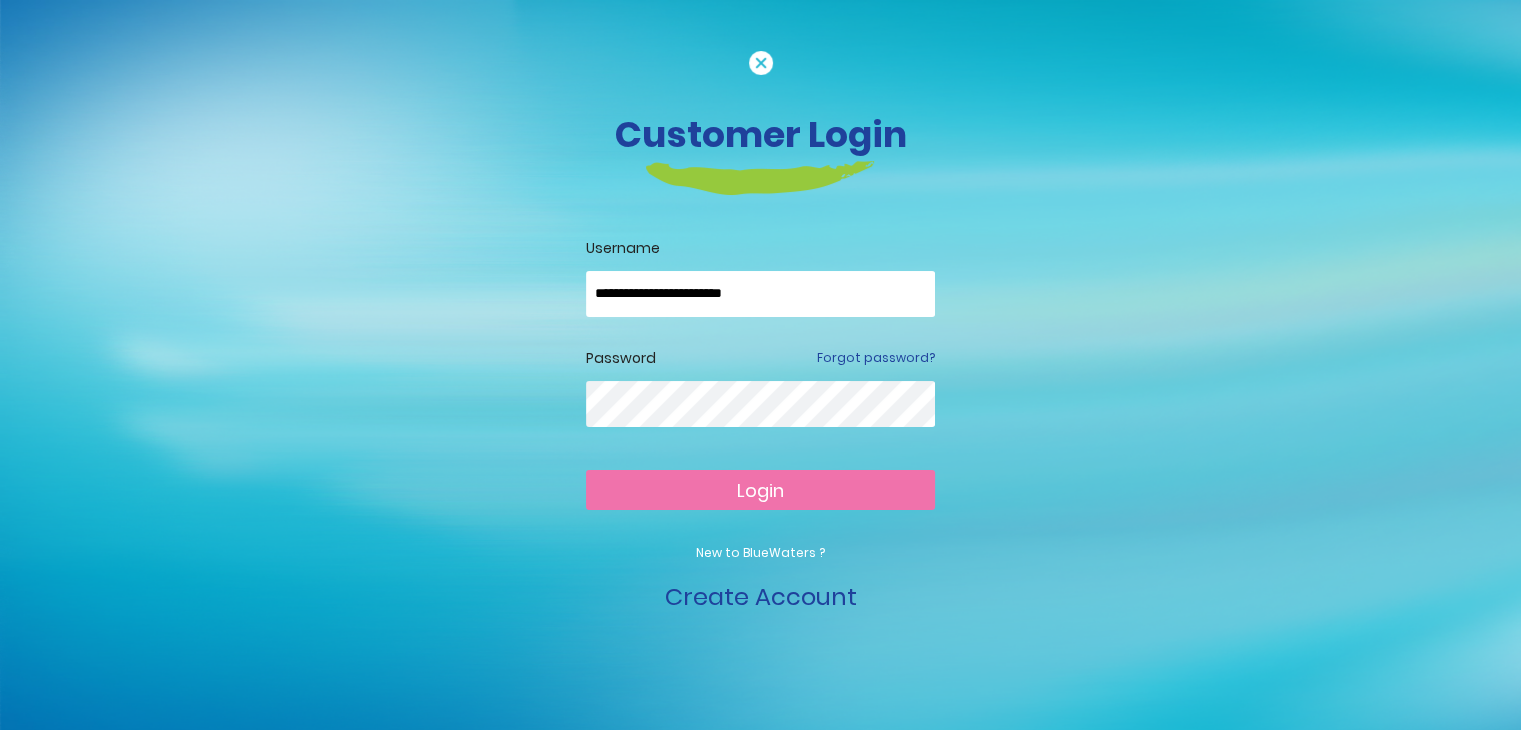 click on "Login" at bounding box center [760, 490] 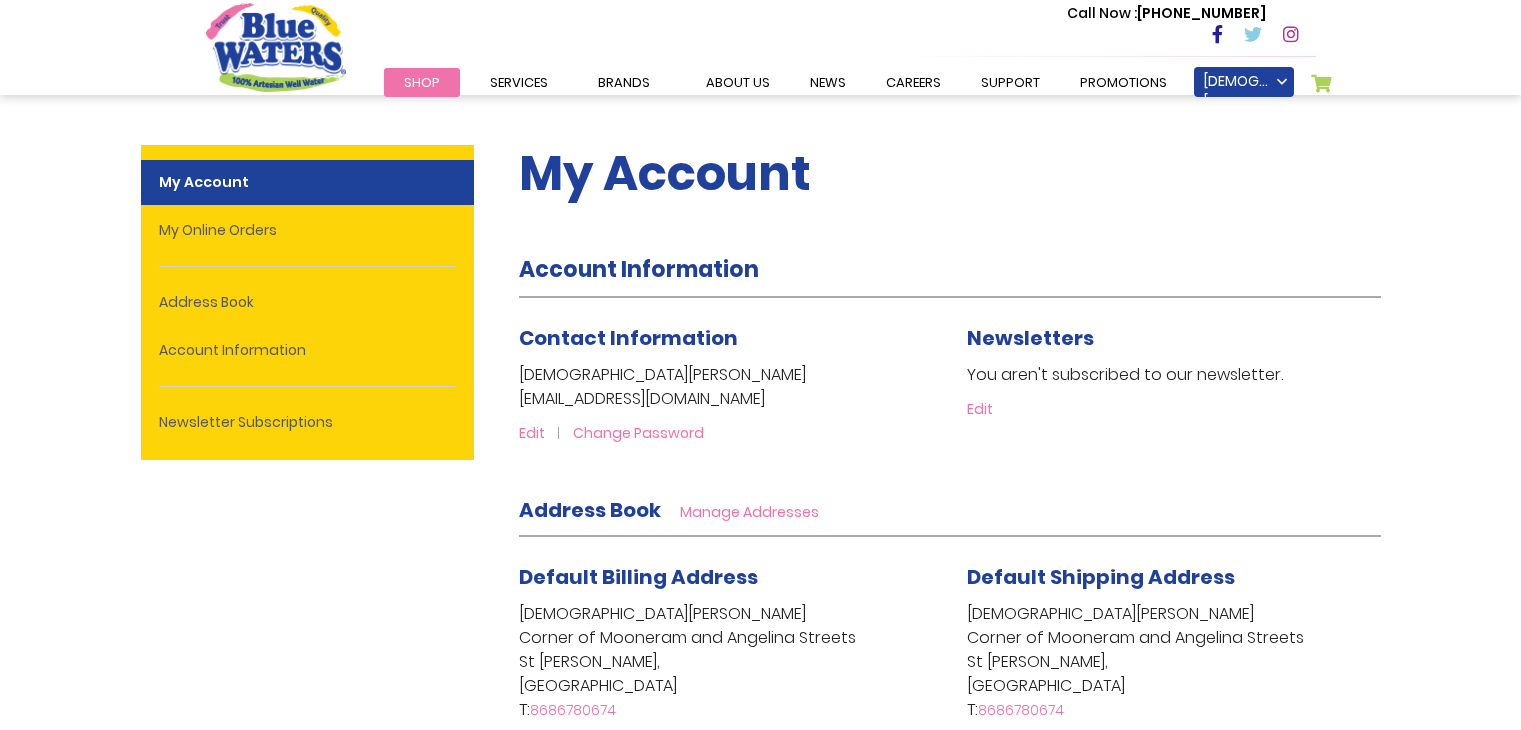 scroll, scrollTop: 0, scrollLeft: 0, axis: both 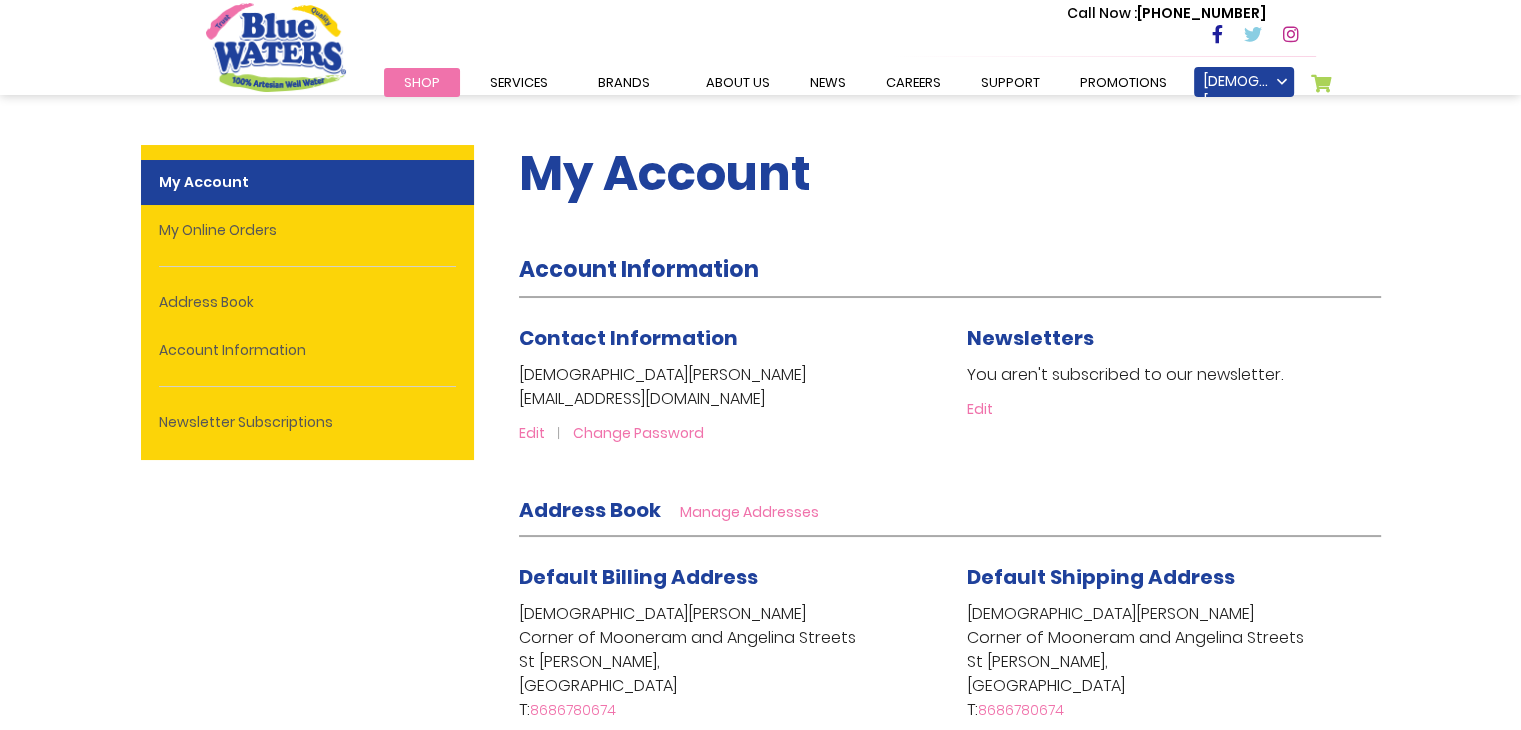 click on "Shop" at bounding box center (422, 82) 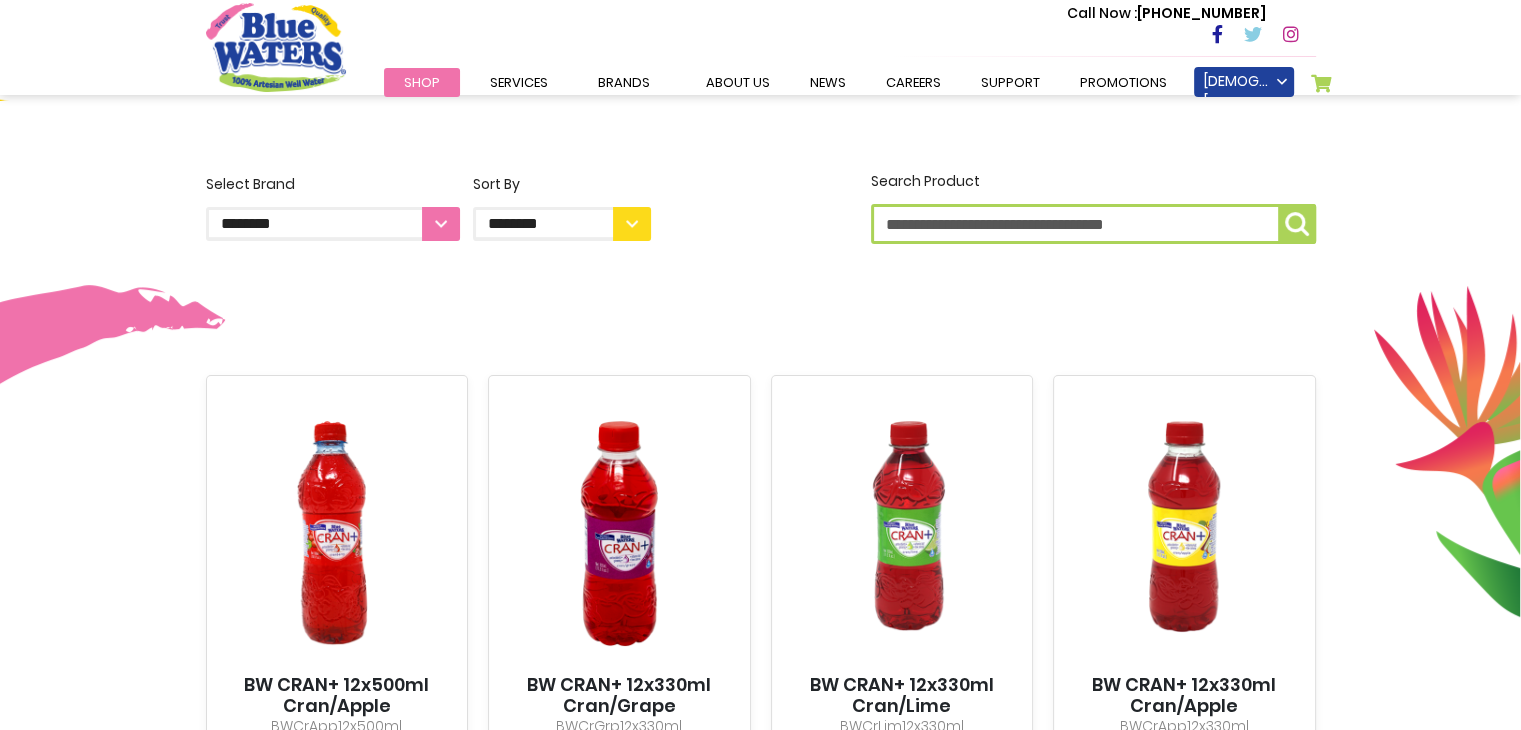 scroll, scrollTop: 456, scrollLeft: 0, axis: vertical 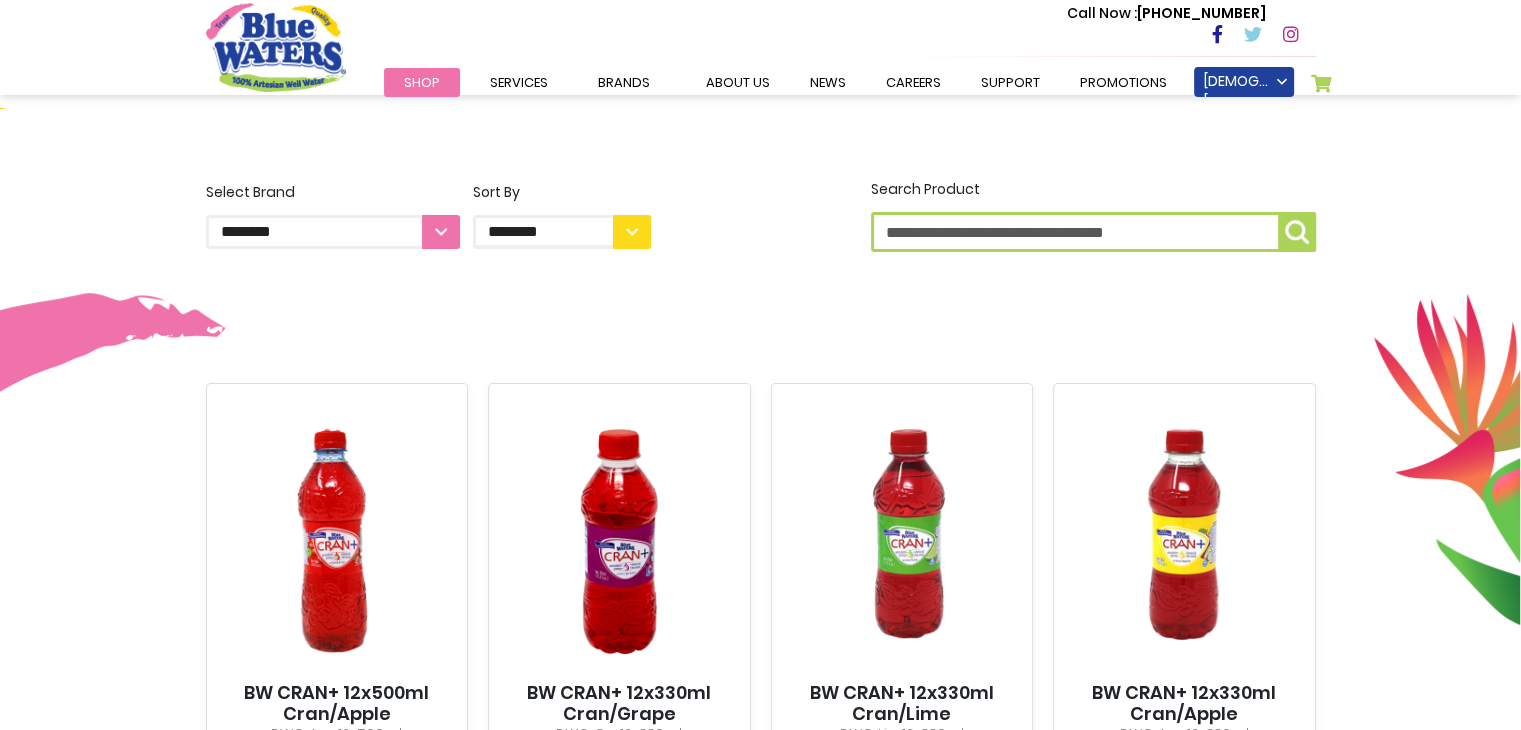 click on "**********" at bounding box center (333, 232) 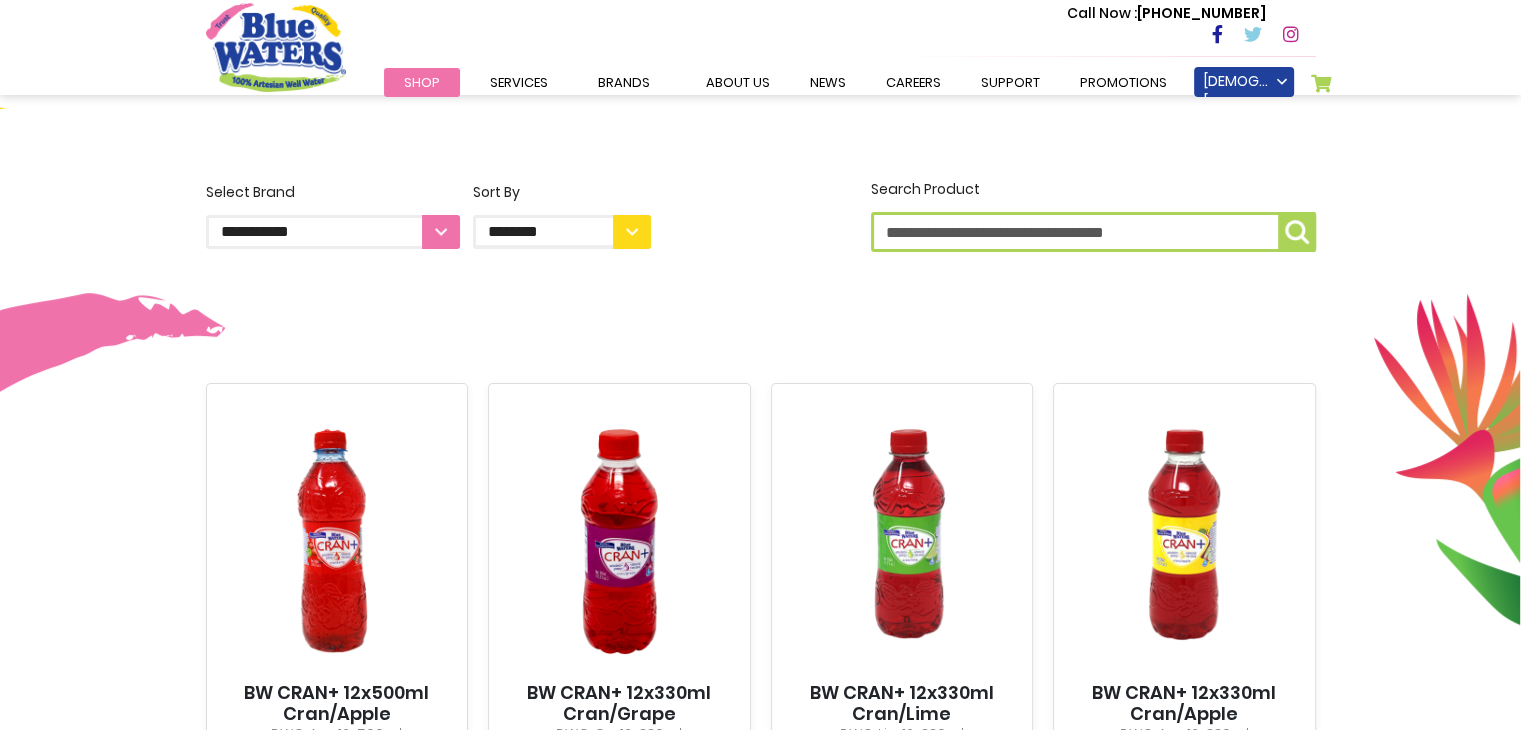 click on "**********" at bounding box center (333, 232) 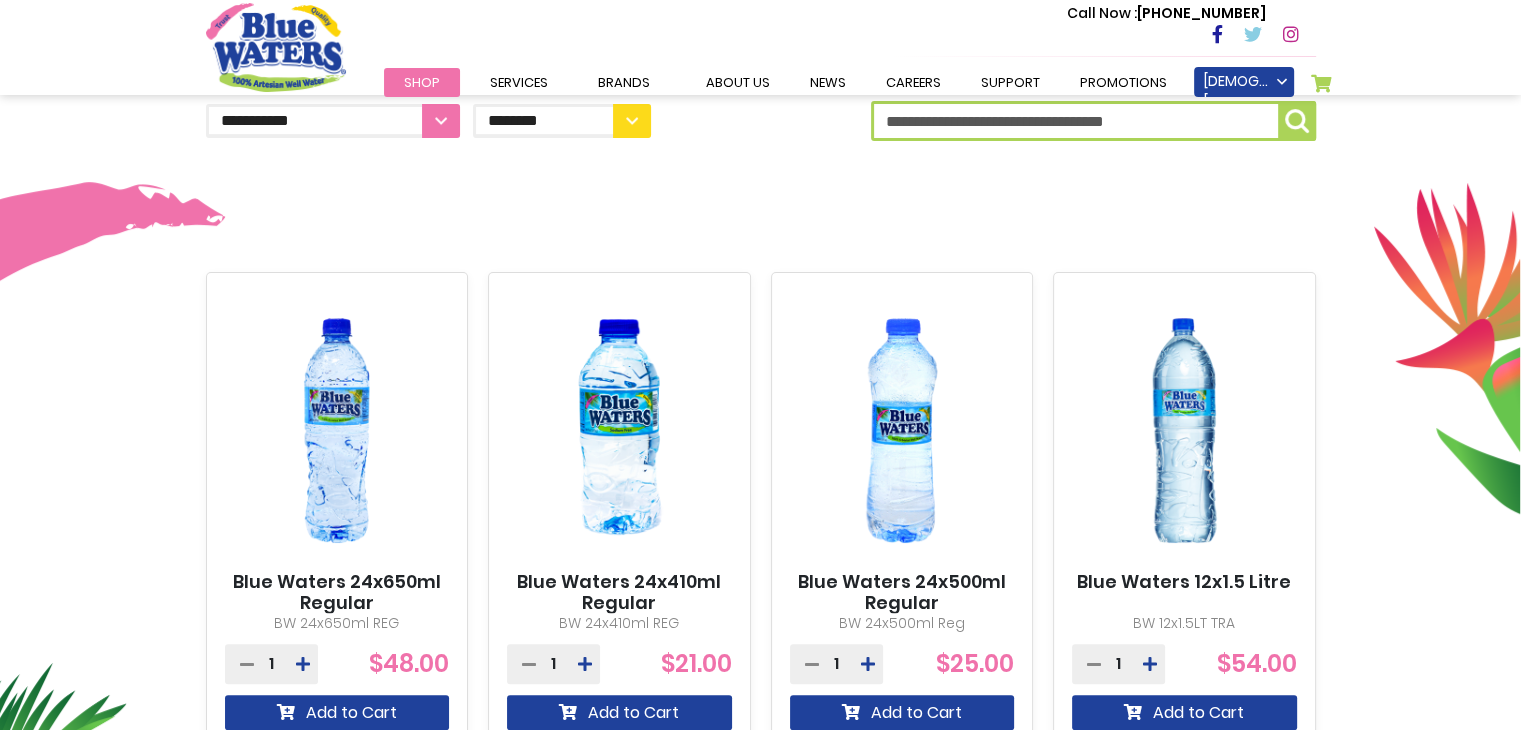 scroll, scrollTop: 562, scrollLeft: 0, axis: vertical 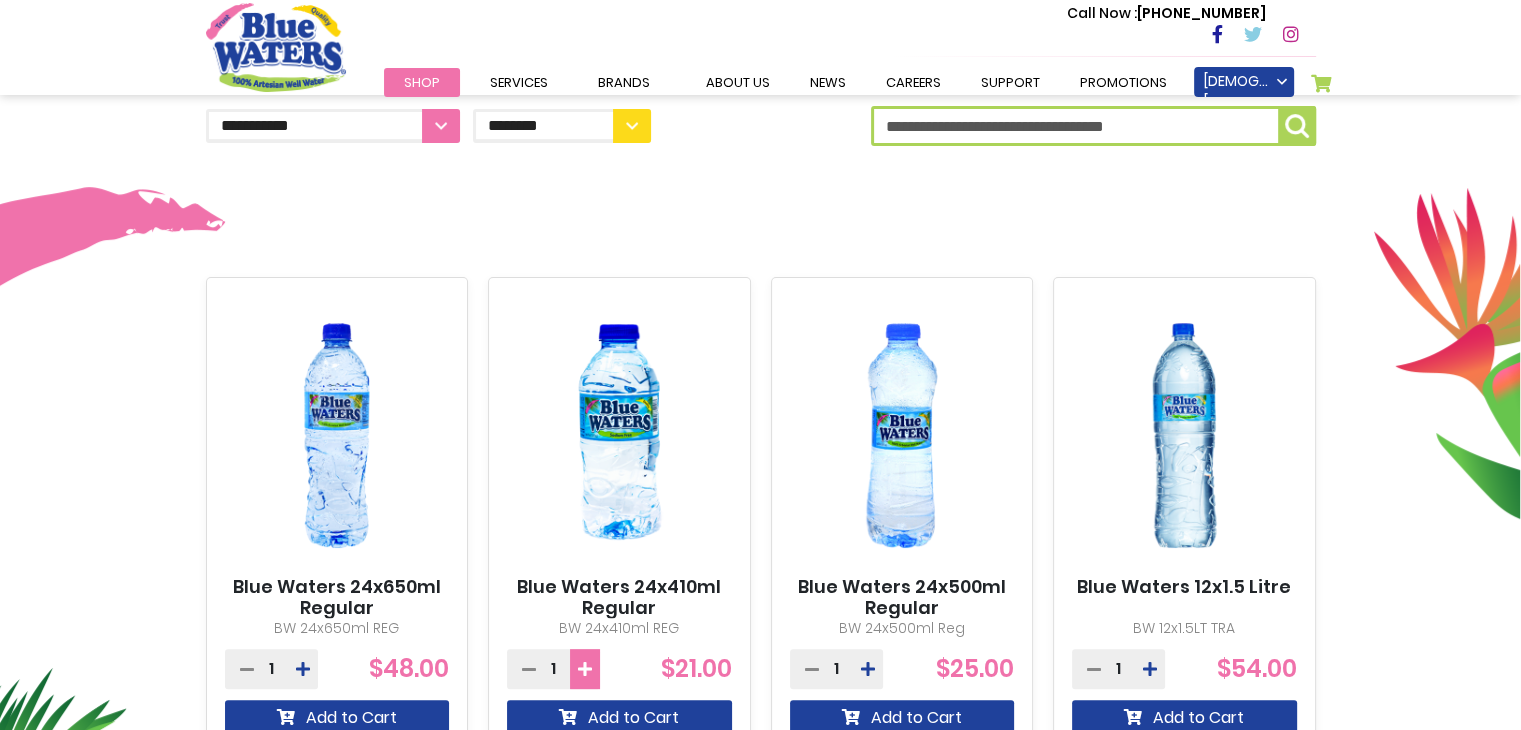 click at bounding box center (585, 669) 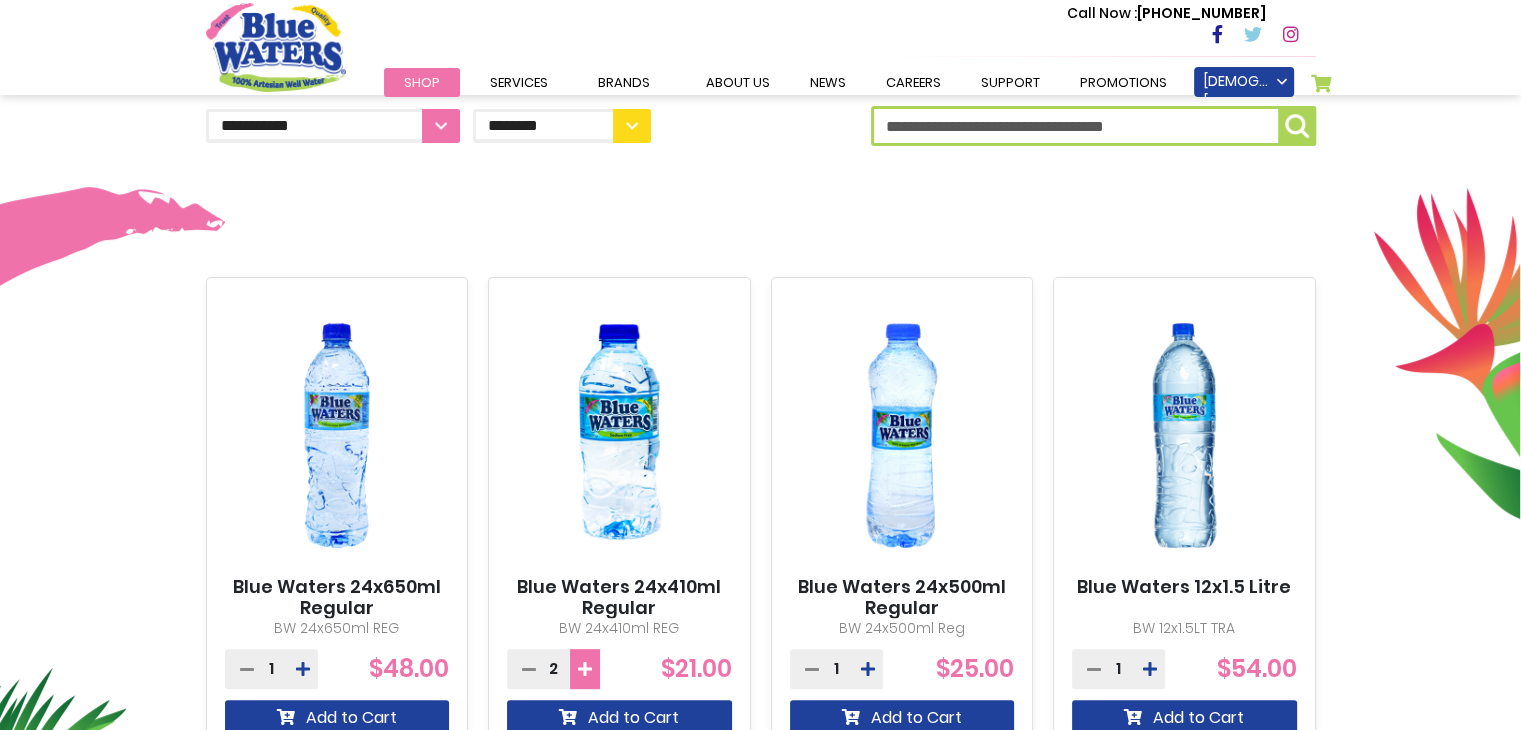 click at bounding box center (585, 669) 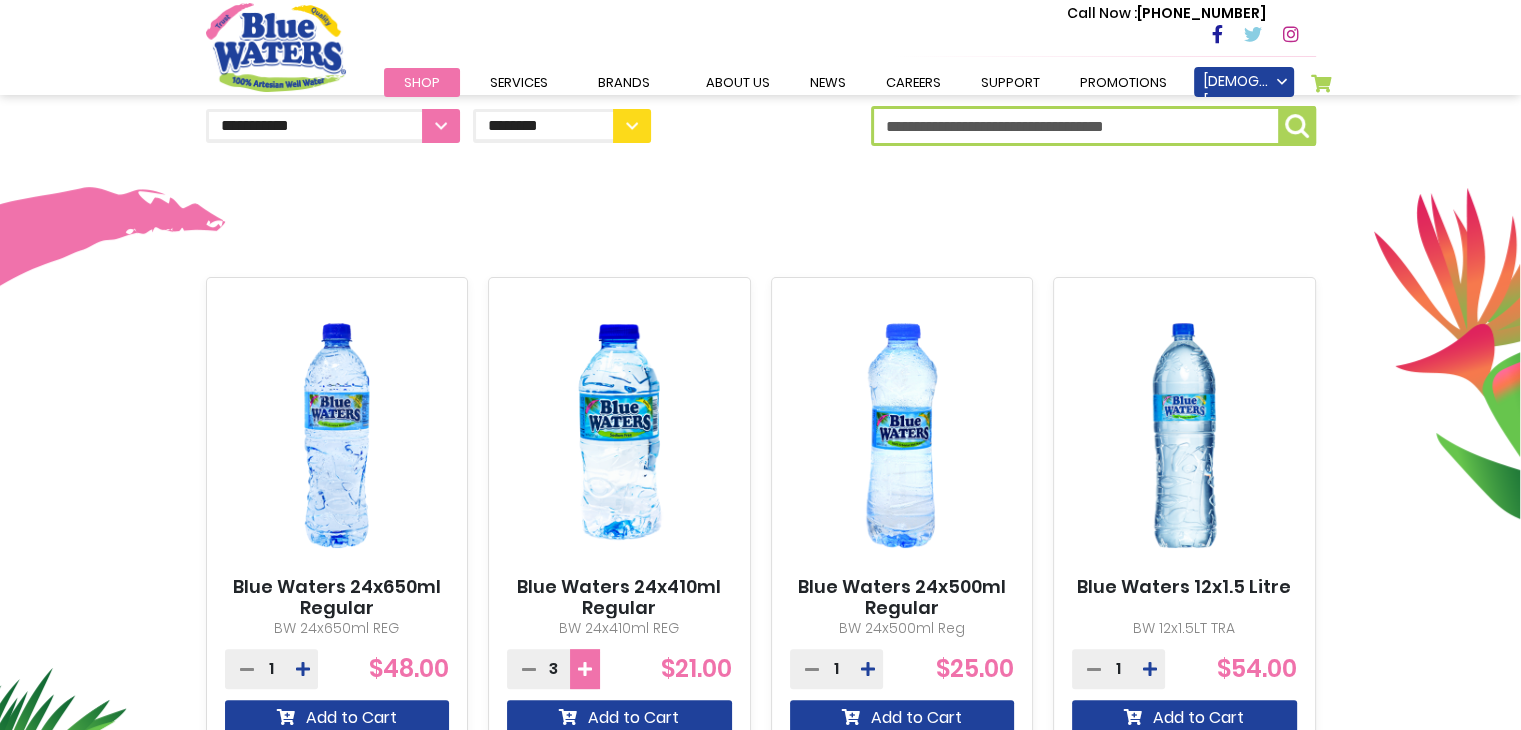 click at bounding box center (585, 669) 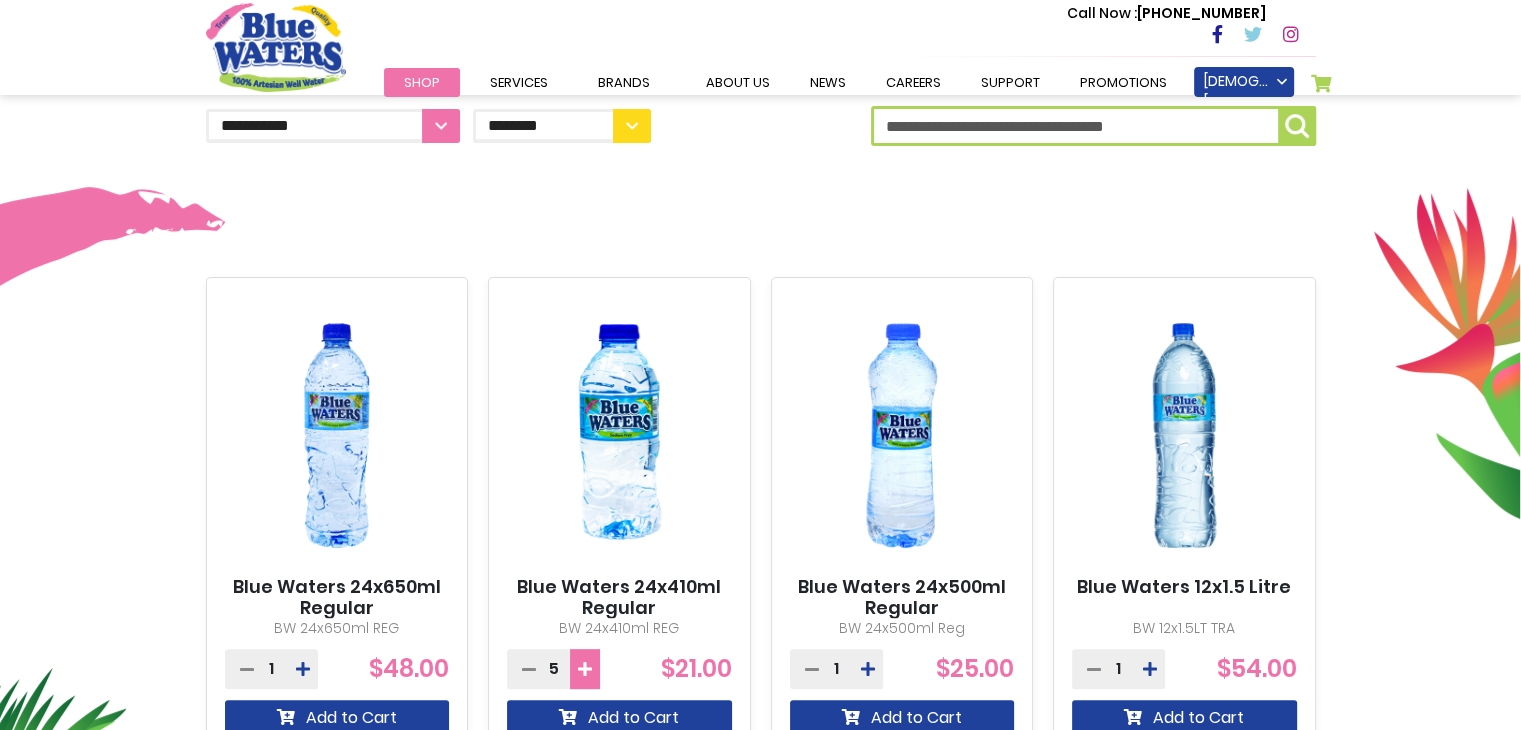 click at bounding box center [585, 669] 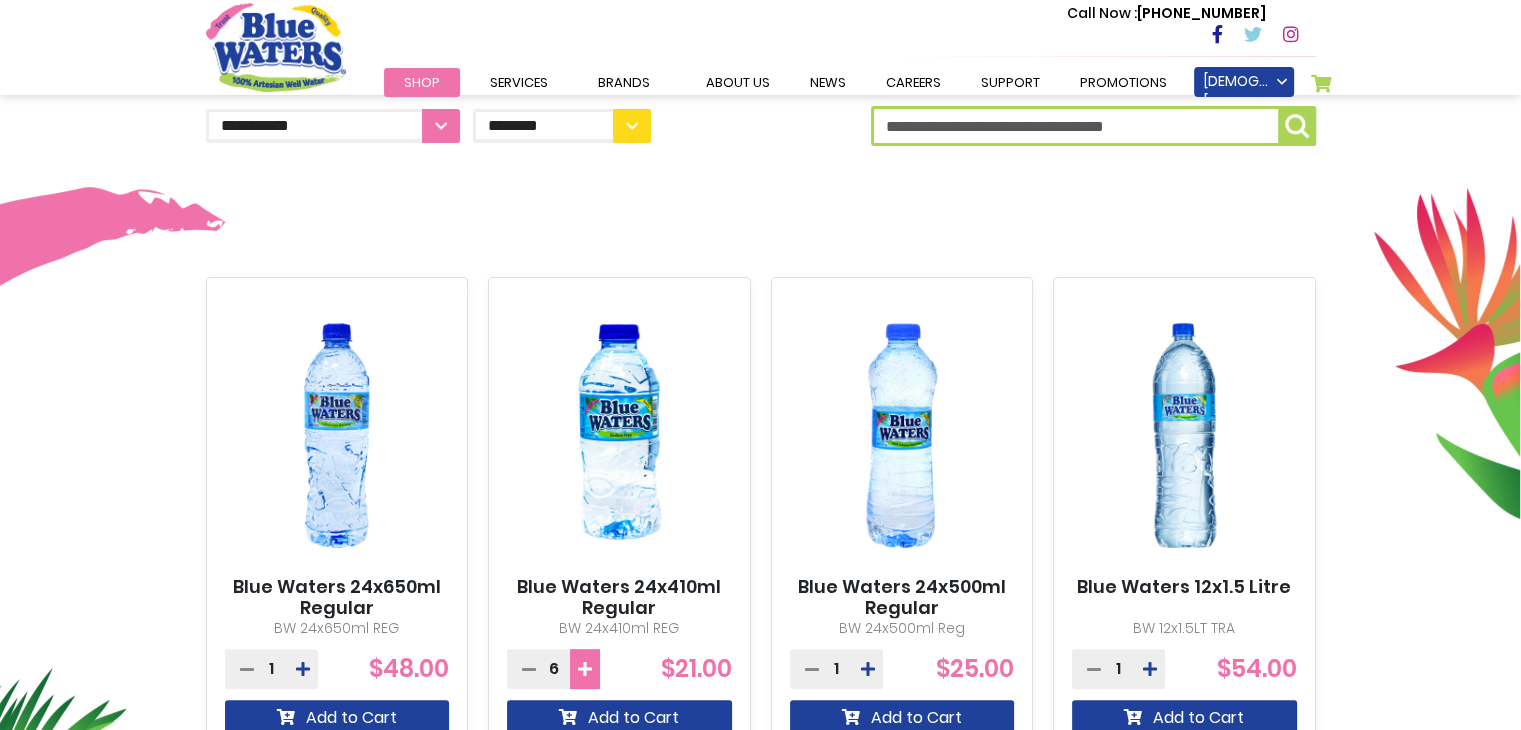 click at bounding box center [585, 669] 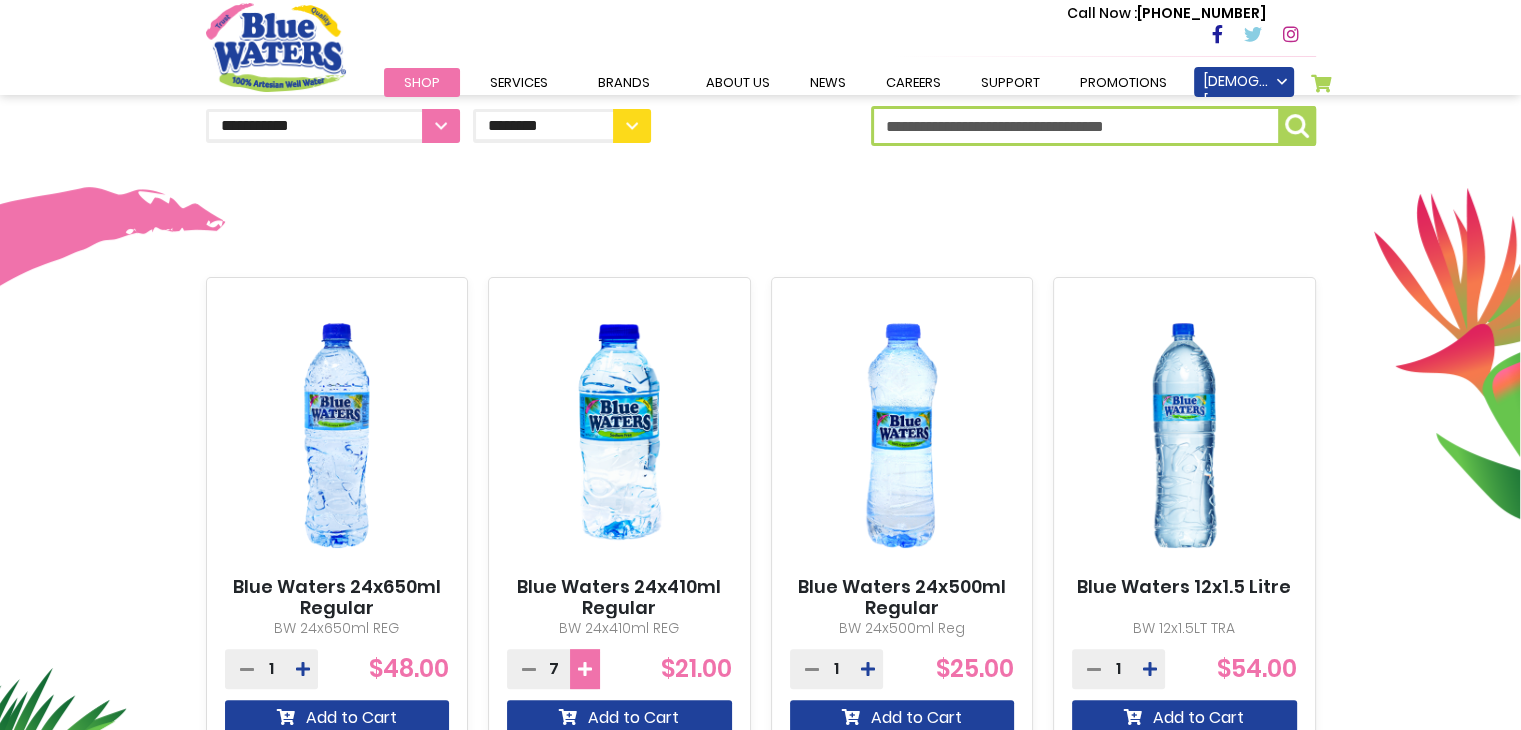 click at bounding box center (585, 669) 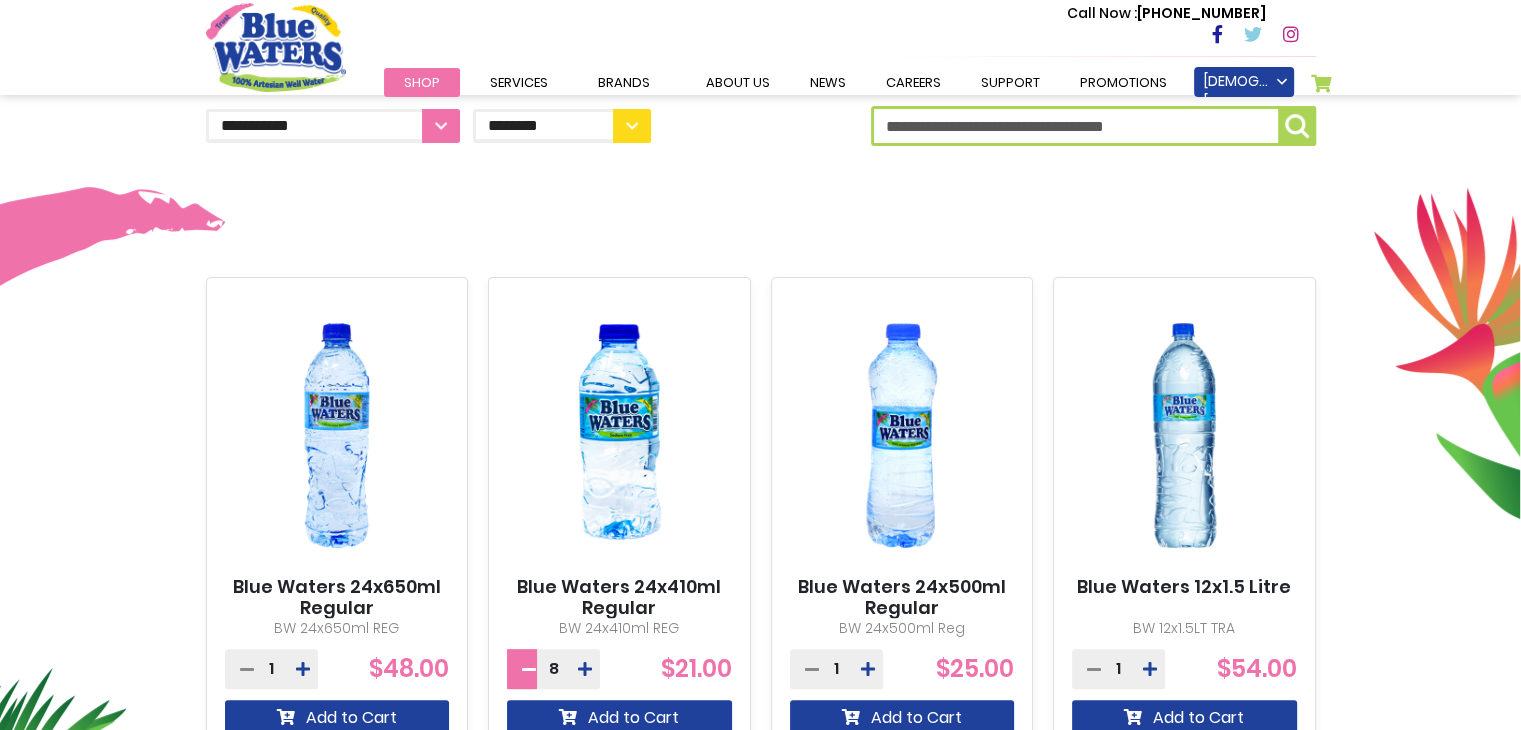 click at bounding box center (529, 669) 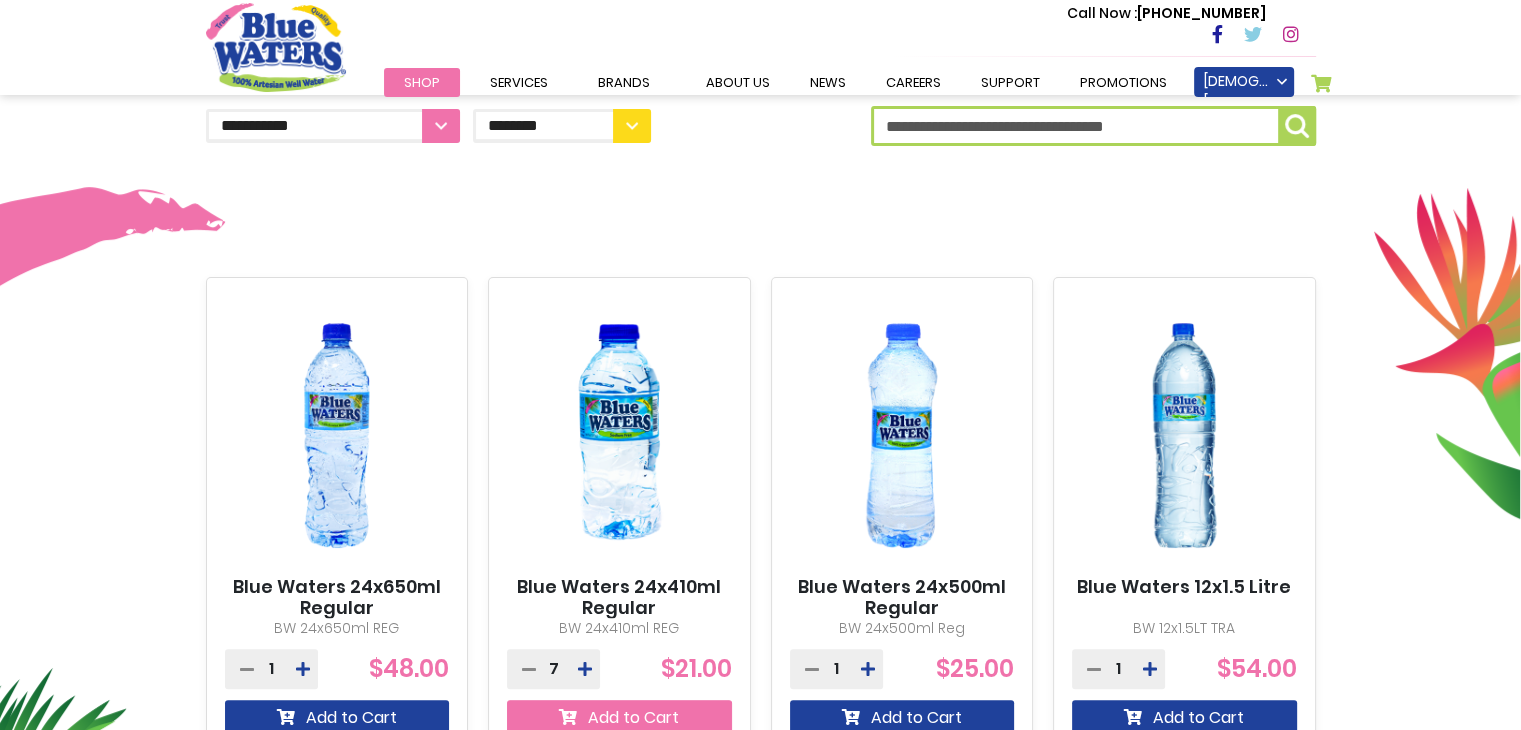 click on "Add to Cart" at bounding box center [619, 717] 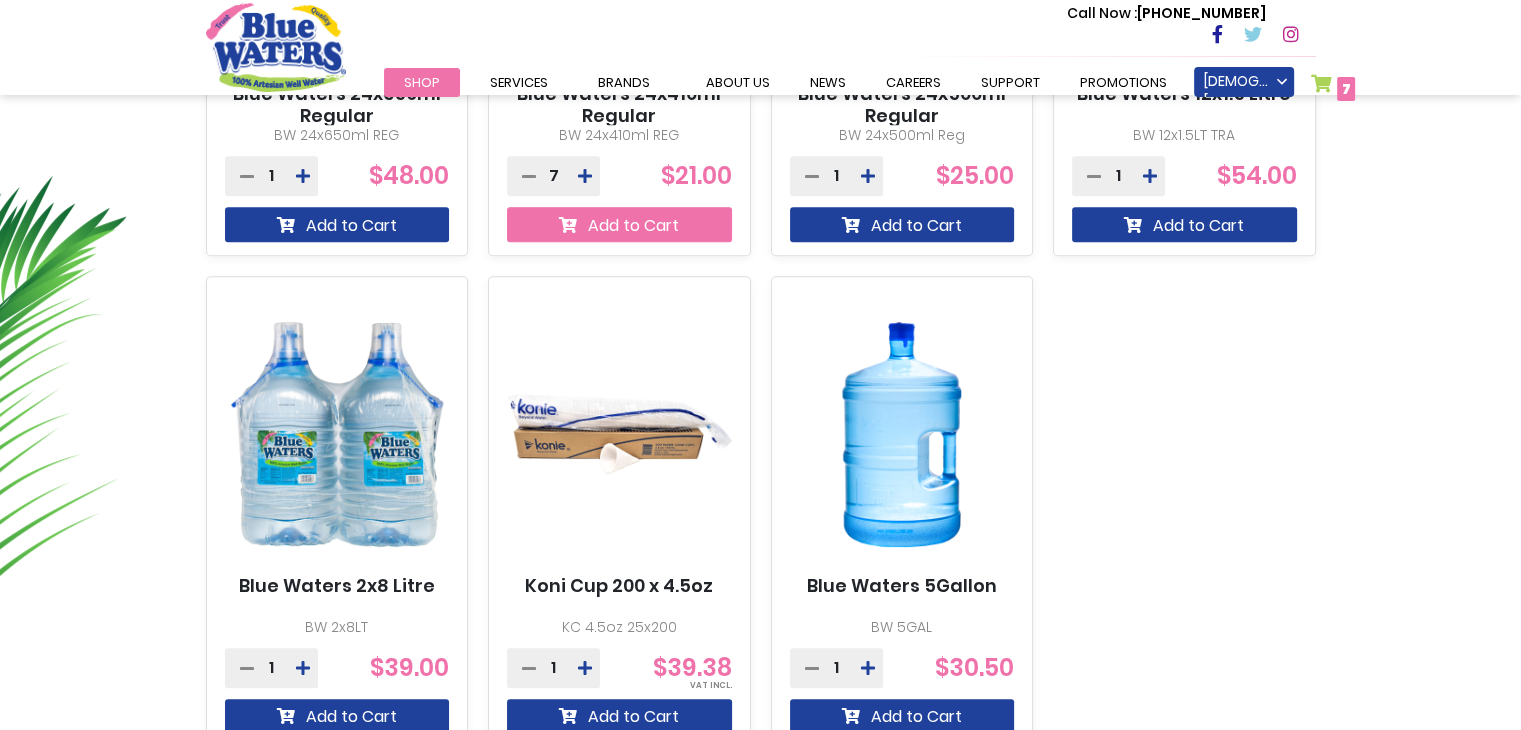 scroll, scrollTop: 1111, scrollLeft: 0, axis: vertical 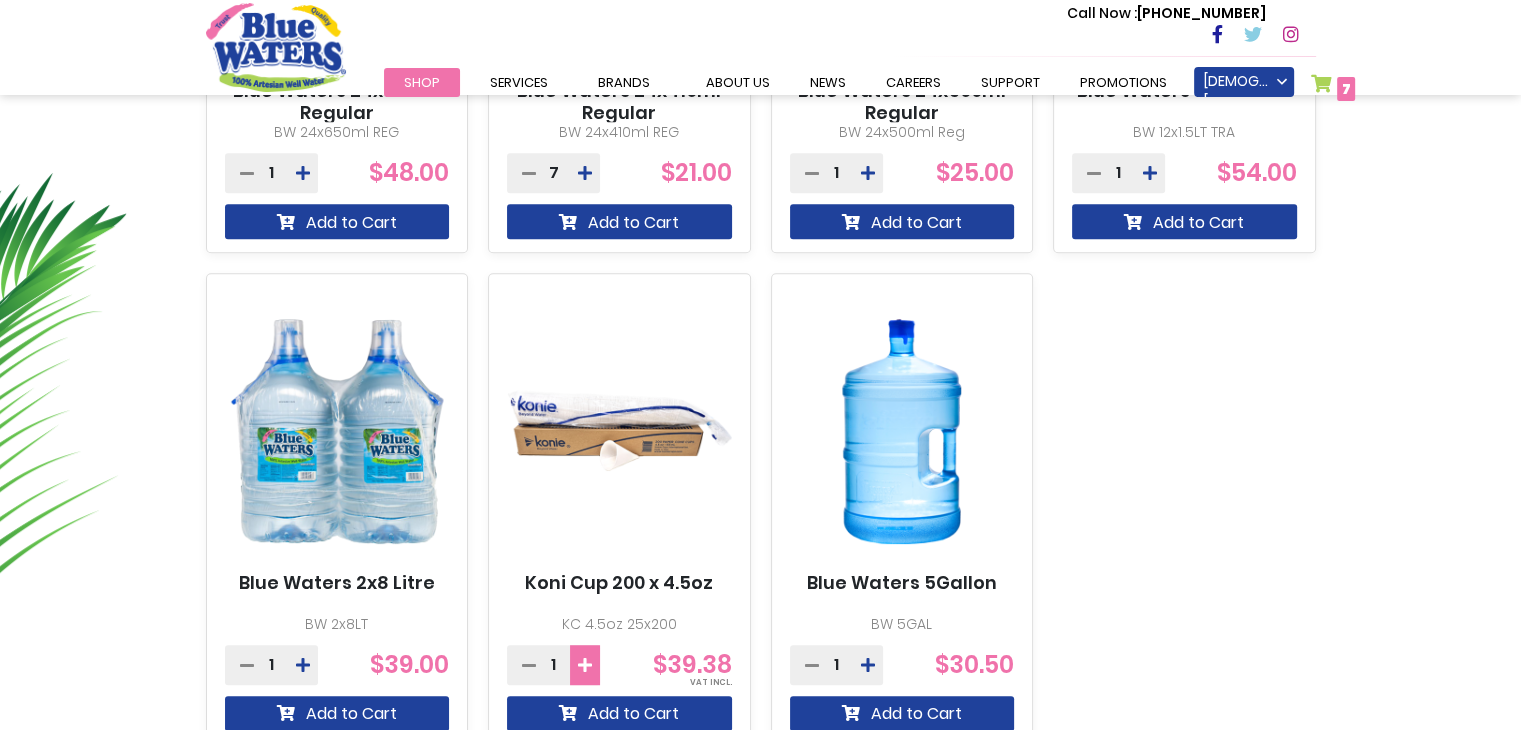 click at bounding box center [585, 665] 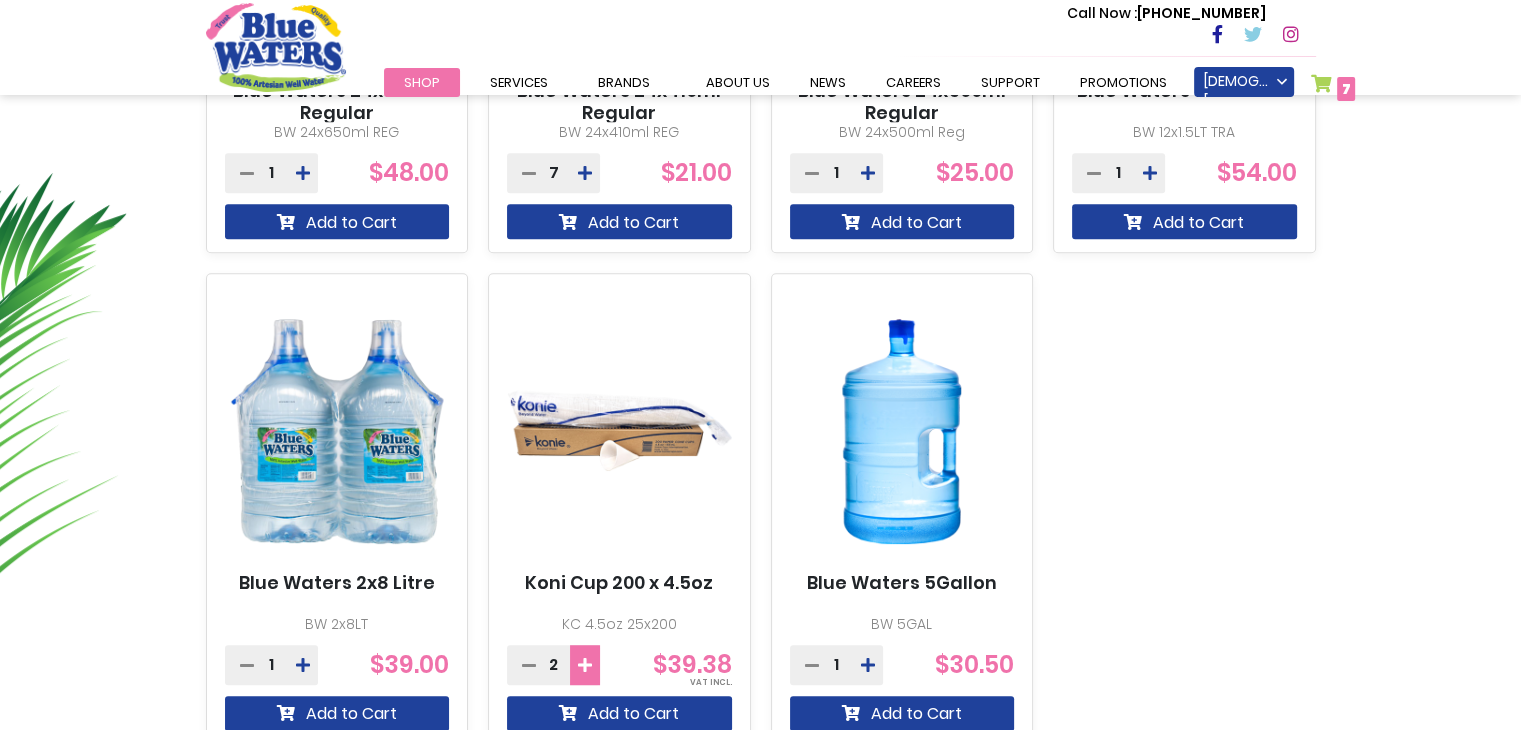 click at bounding box center (585, 665) 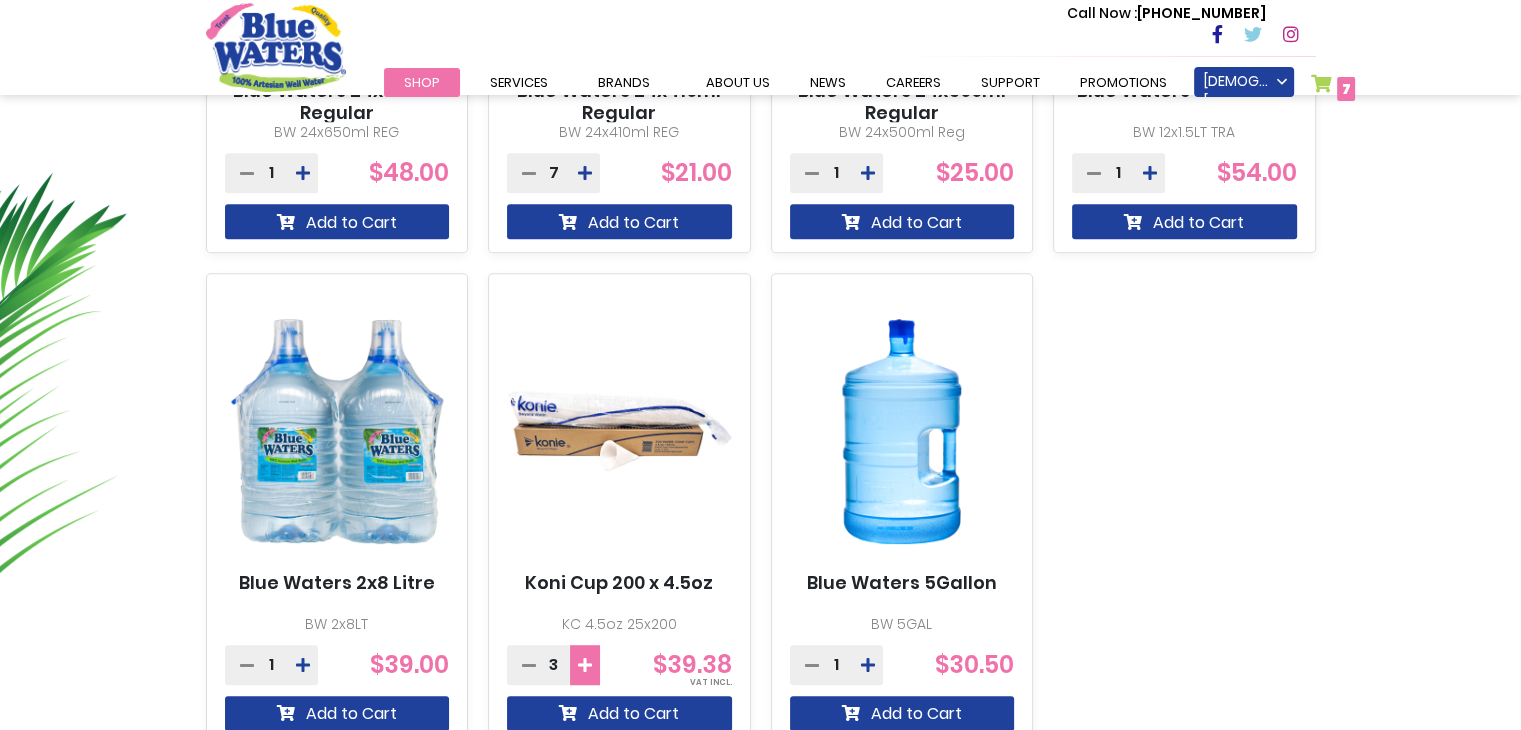 click at bounding box center [585, 665] 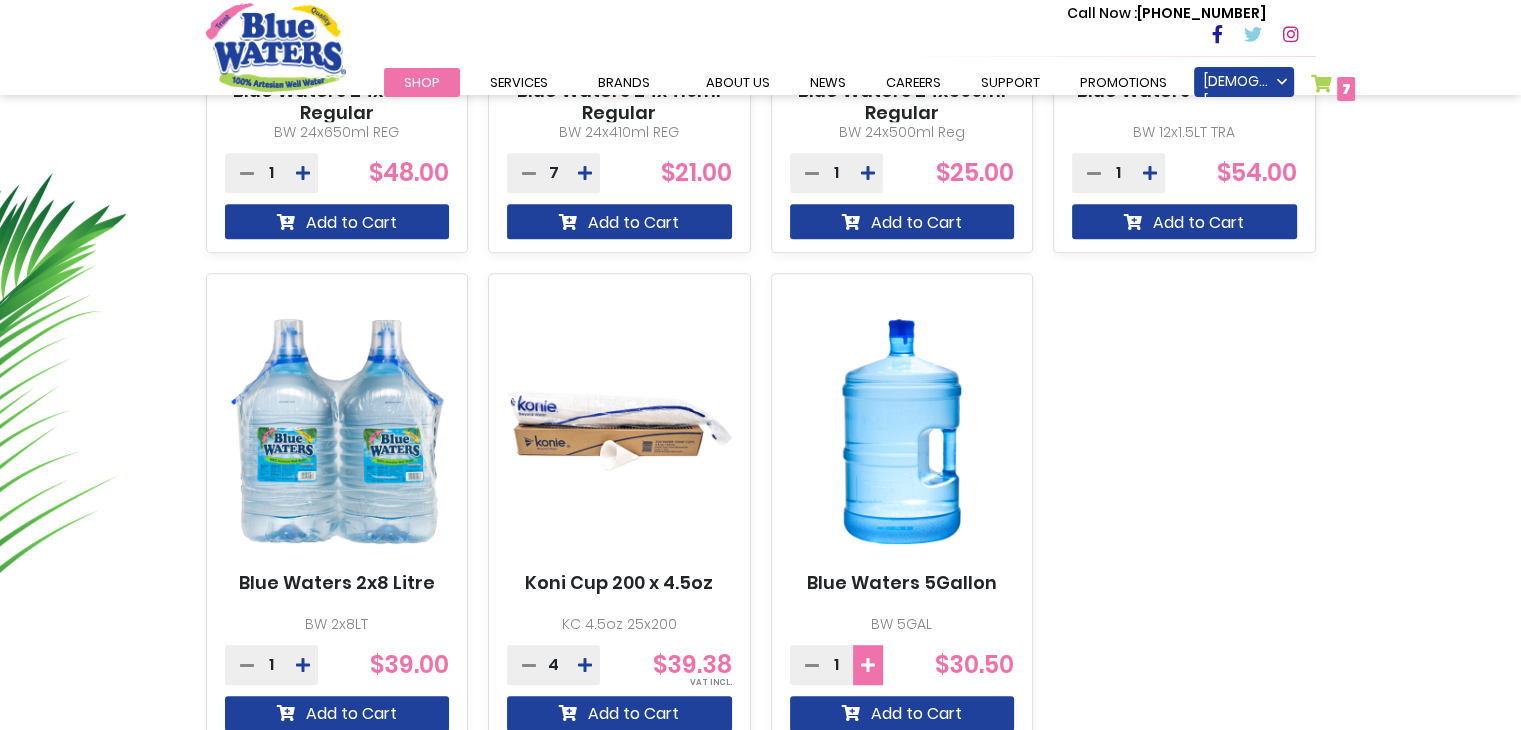 click at bounding box center [868, 665] 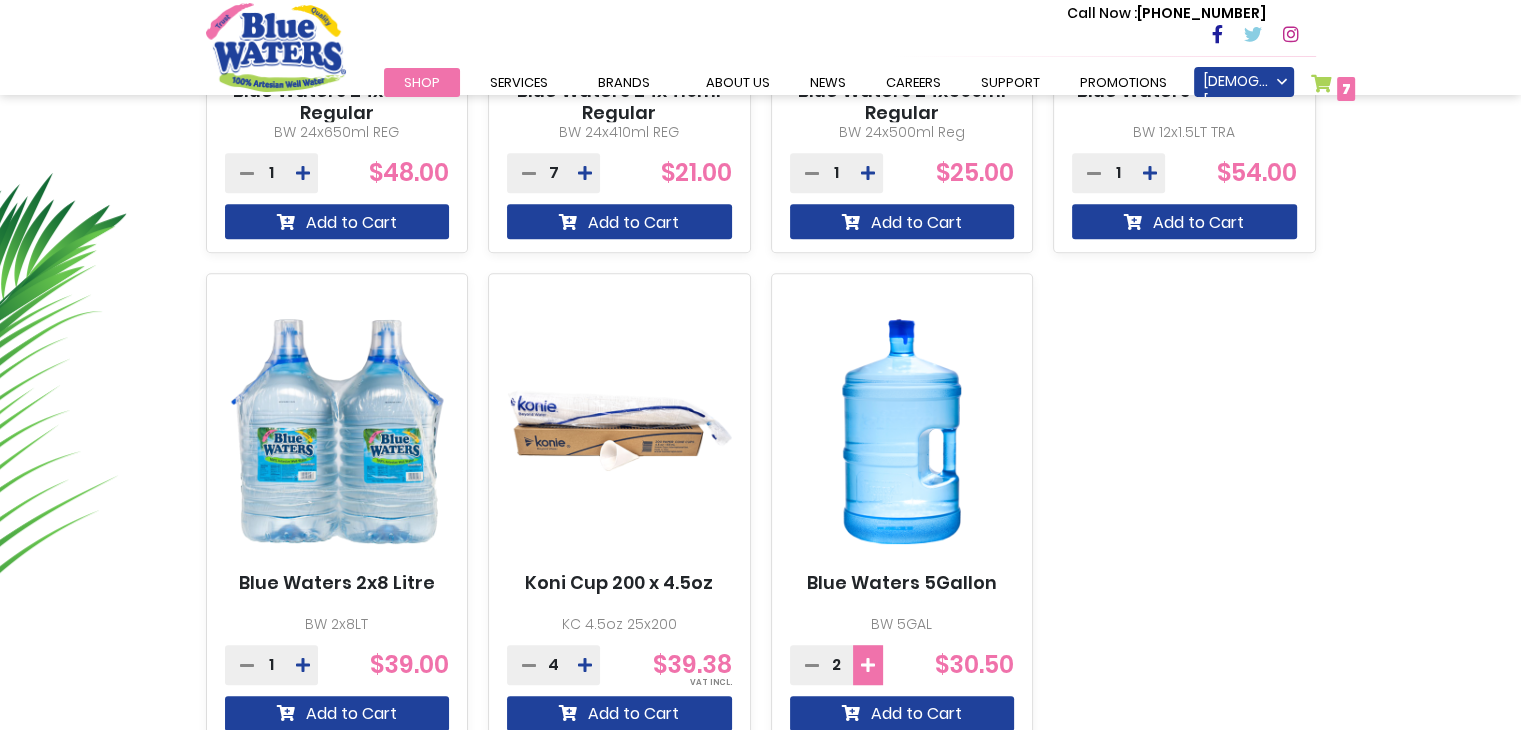 click at bounding box center (868, 665) 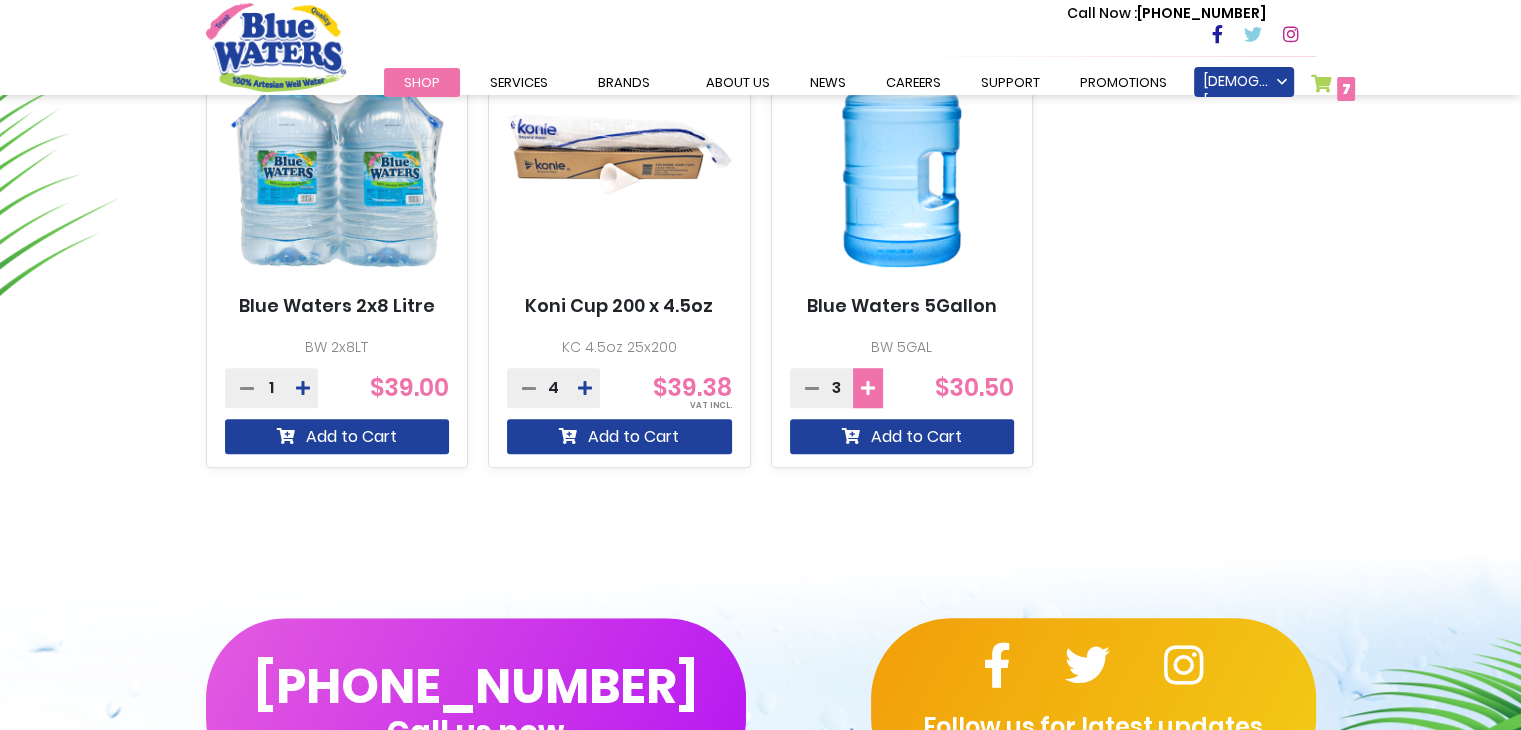 scroll, scrollTop: 1389, scrollLeft: 0, axis: vertical 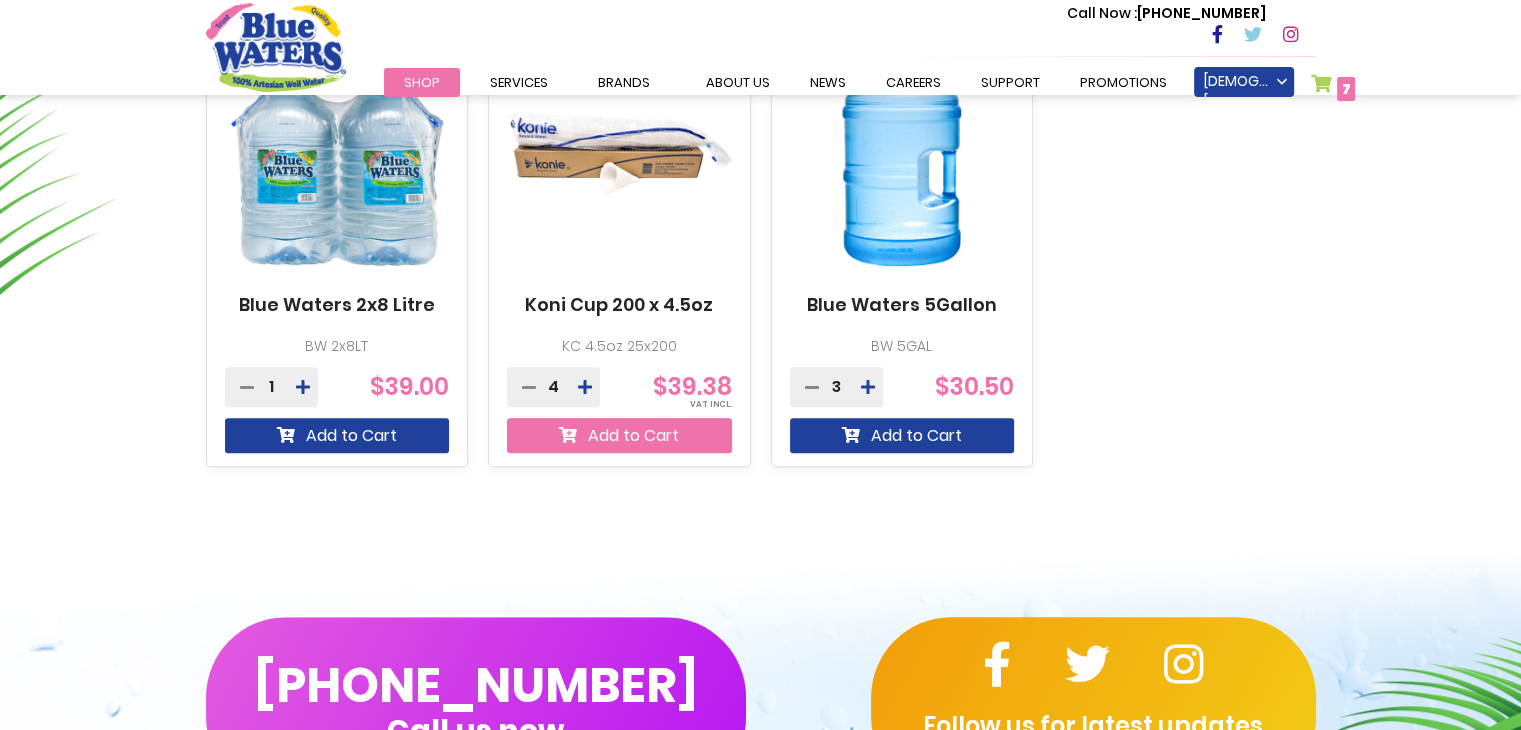 click on "Add to Cart" at bounding box center [619, 435] 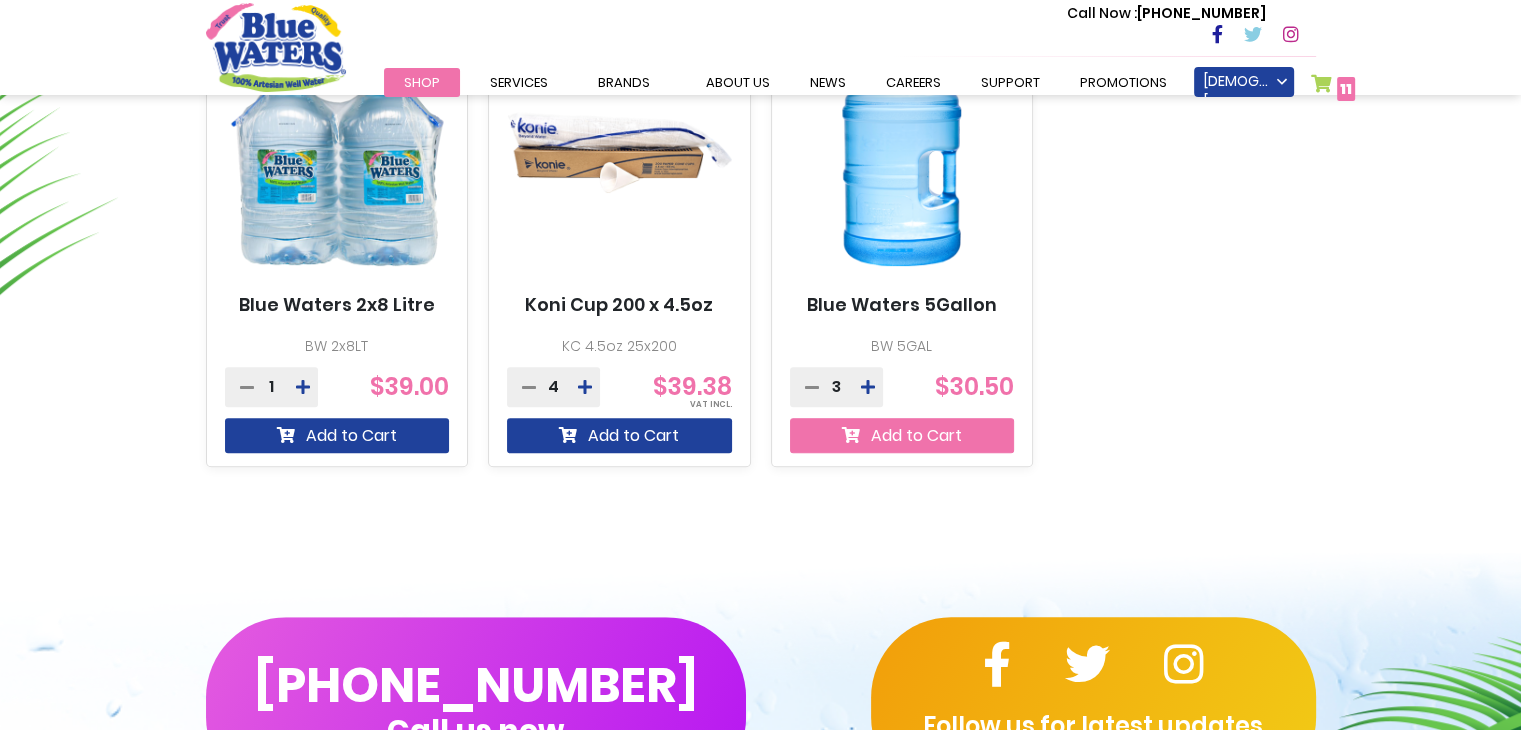 click on "Add to Cart" at bounding box center [902, 435] 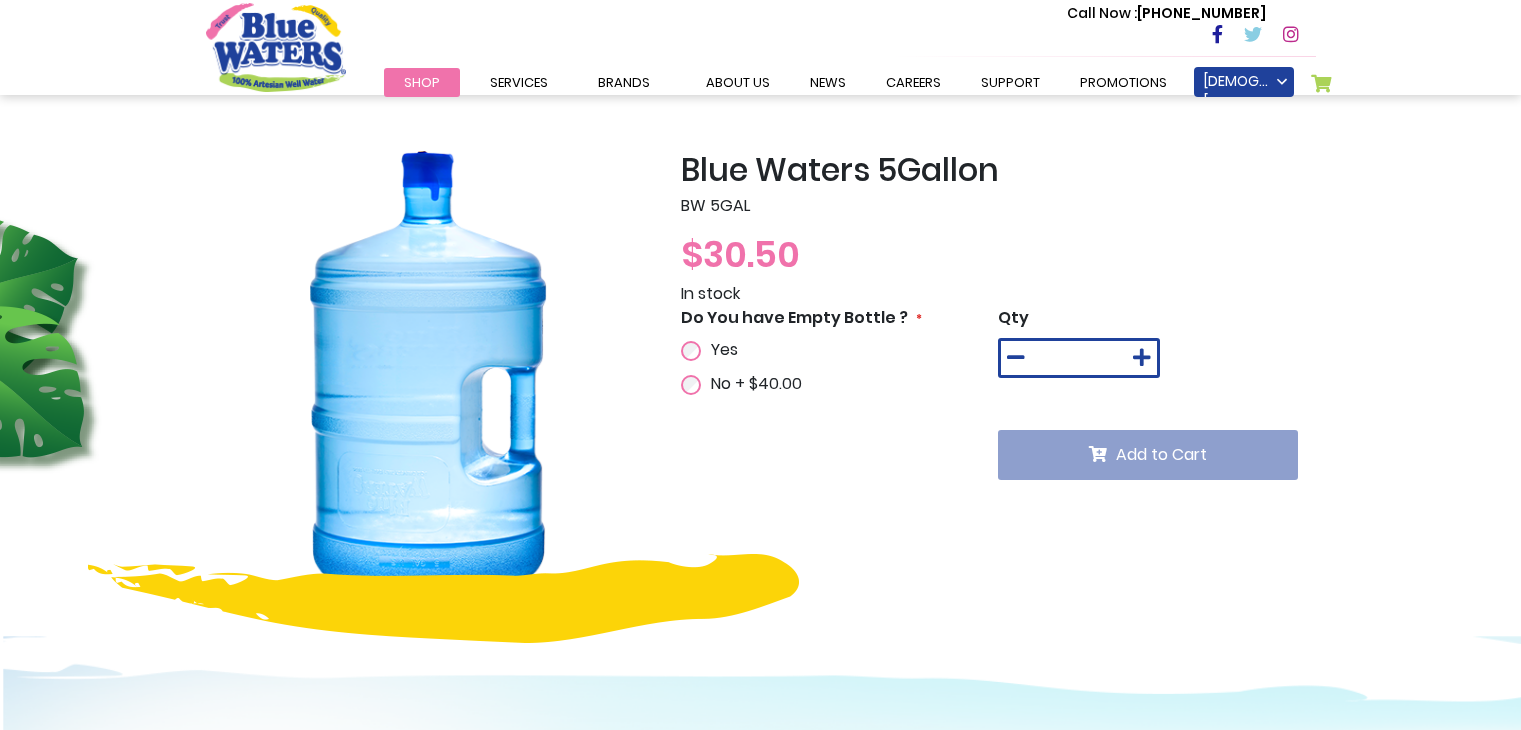 scroll, scrollTop: 0, scrollLeft: 0, axis: both 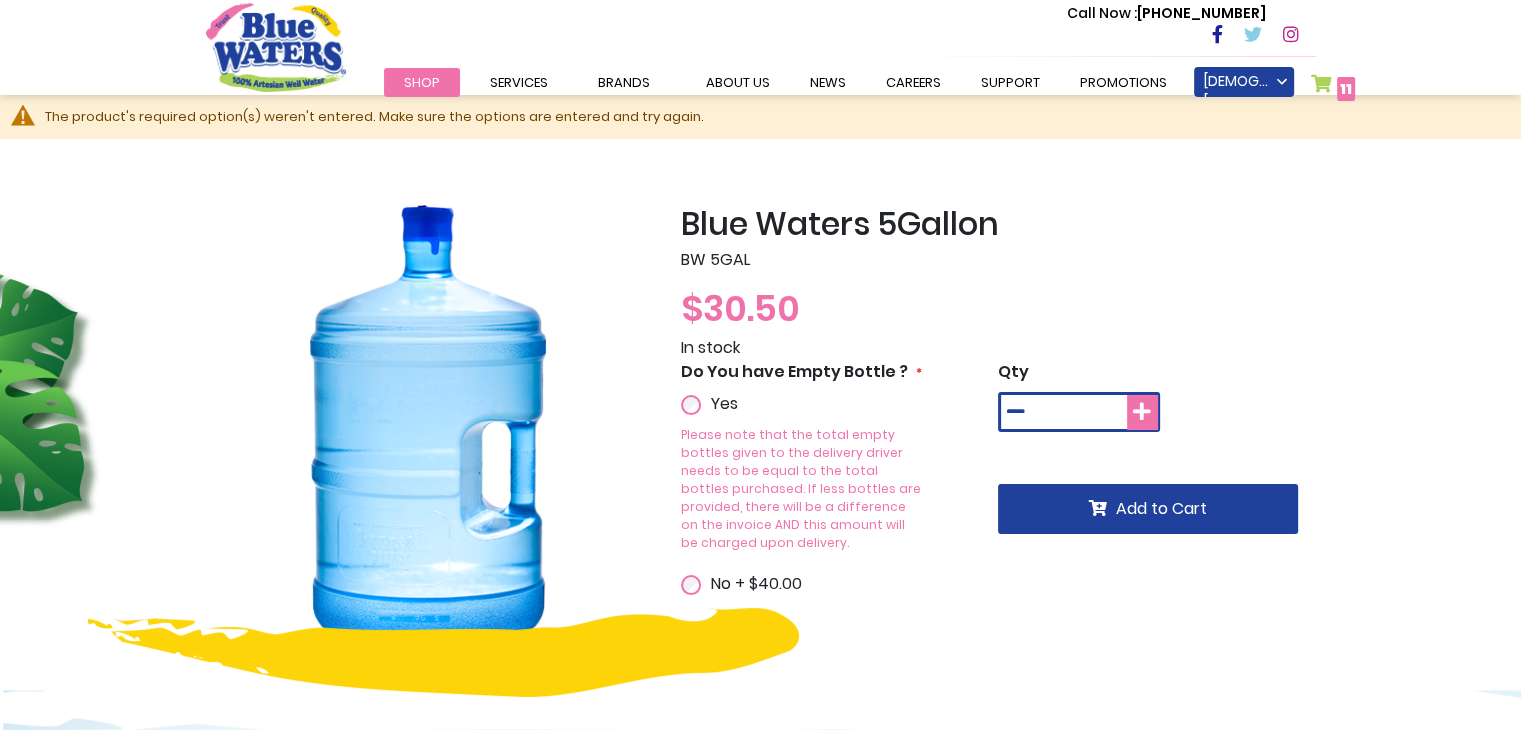 click at bounding box center [1142, 412] 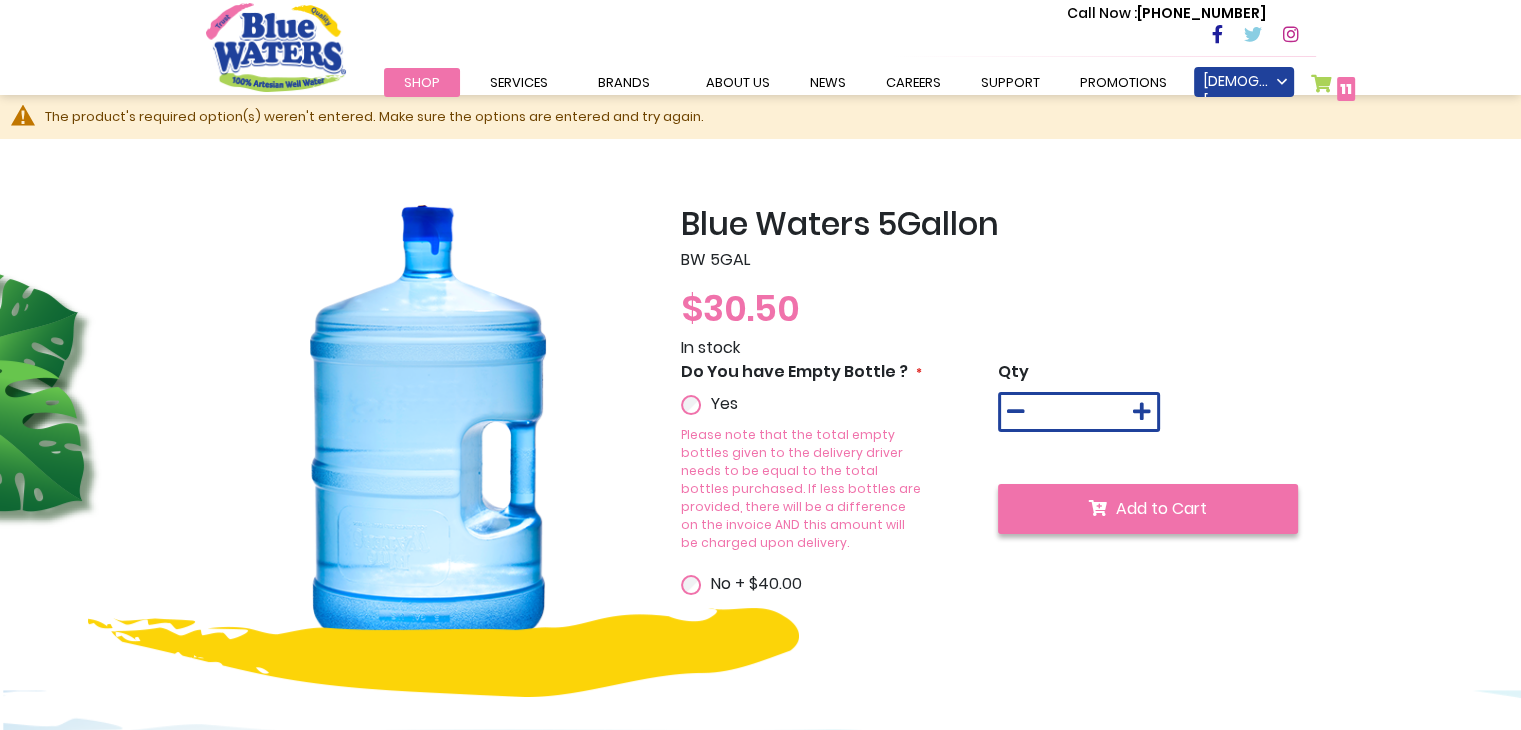 click on "Add to Cart" at bounding box center (1148, 509) 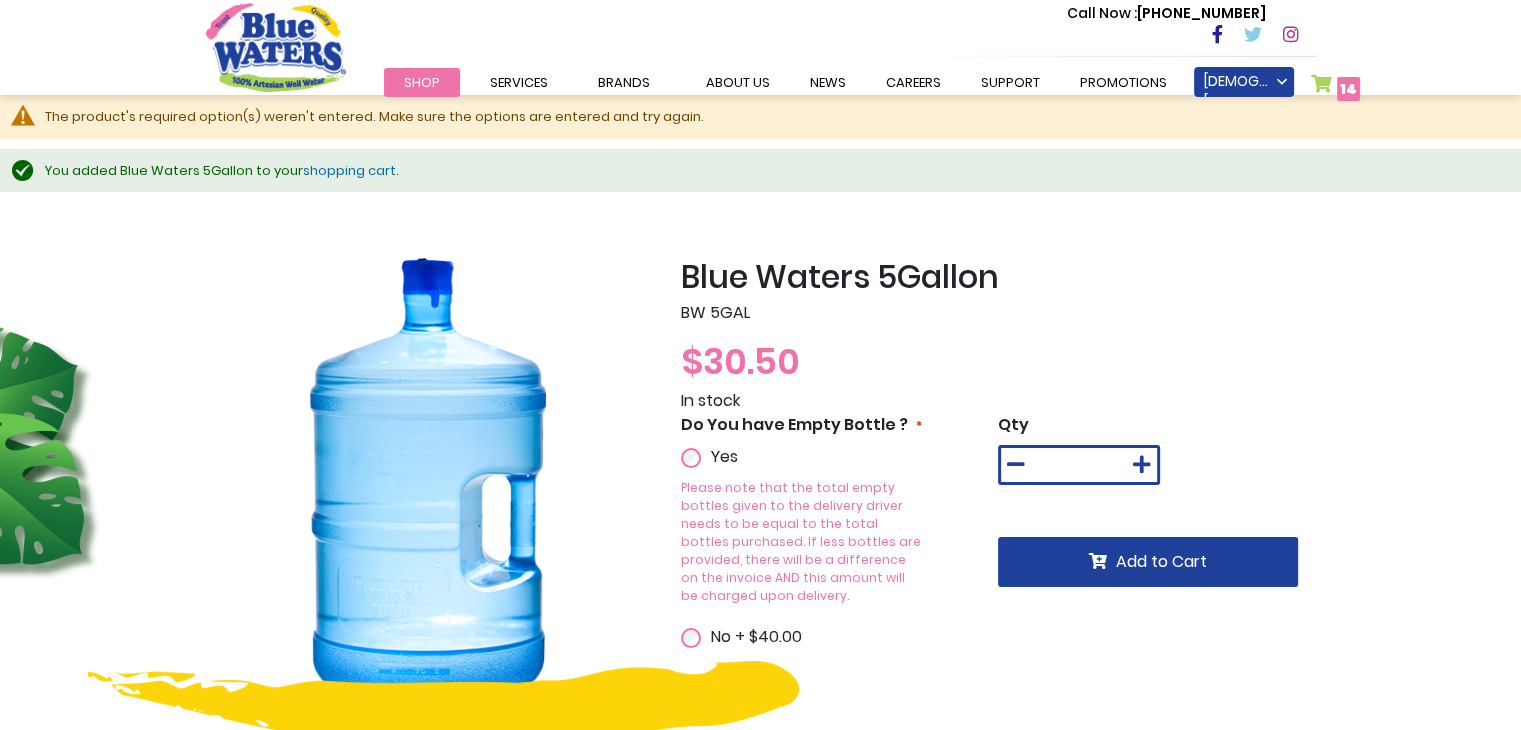 click on "14" at bounding box center (1348, 89) 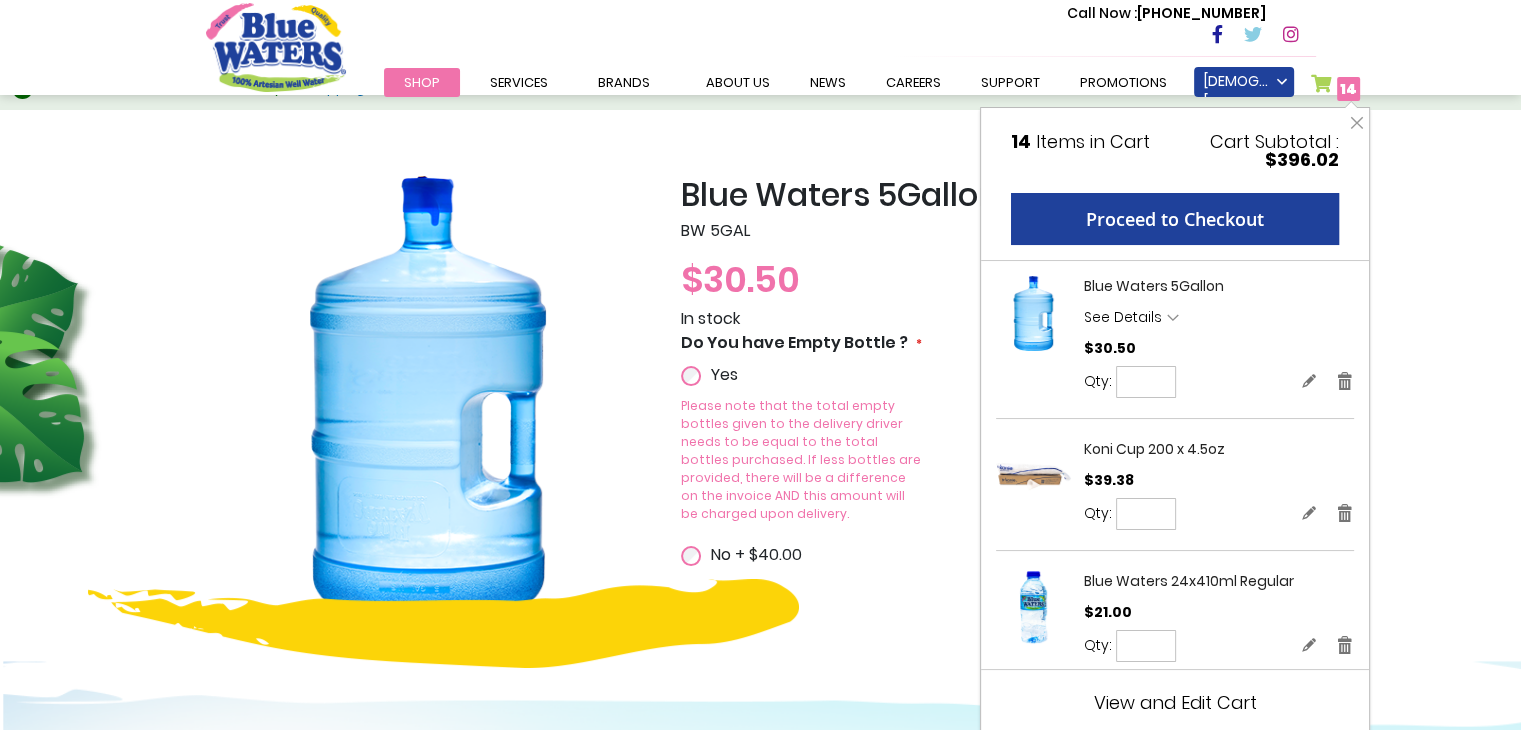 scroll, scrollTop: 83, scrollLeft: 0, axis: vertical 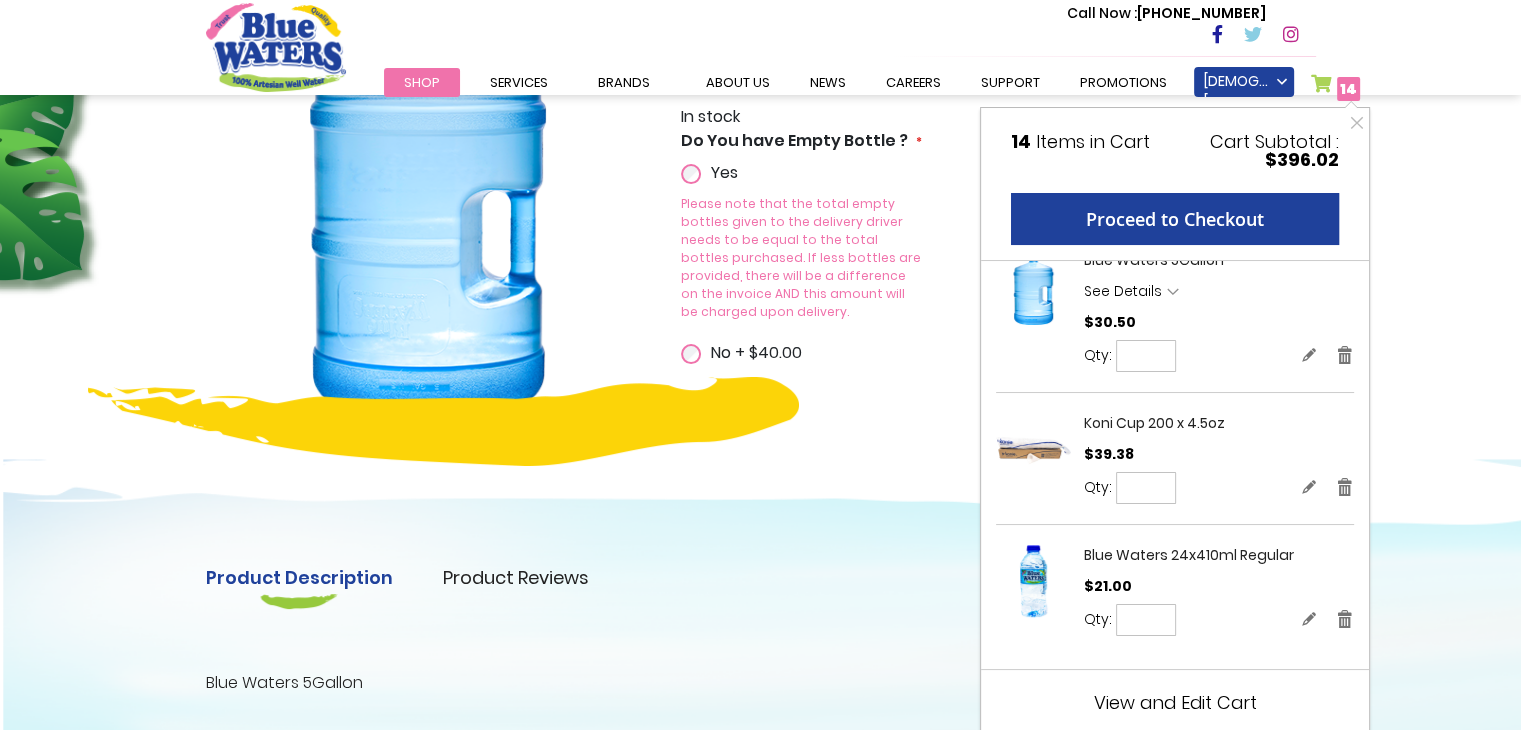 click on "View and Edit Cart" at bounding box center (1175, 702) 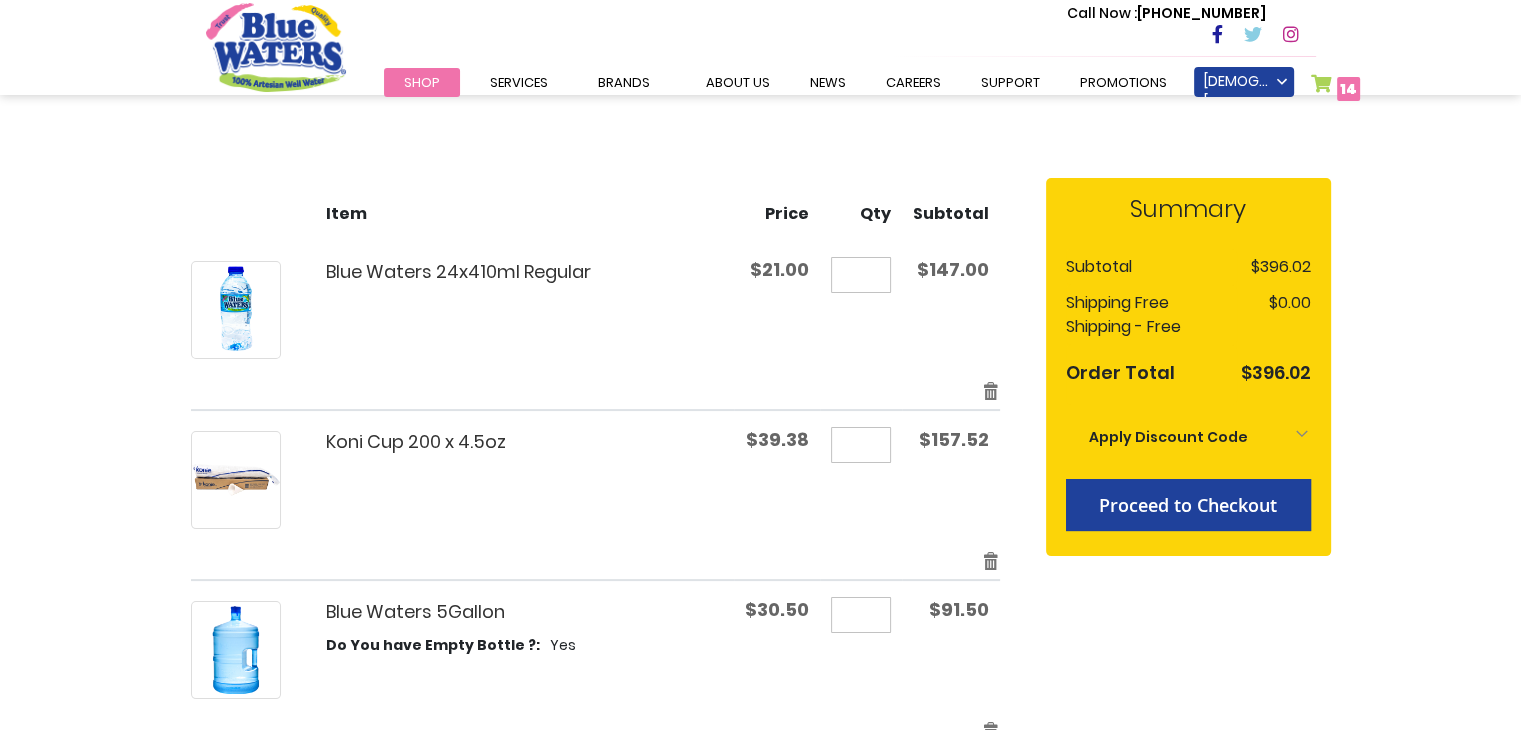scroll, scrollTop: 212, scrollLeft: 0, axis: vertical 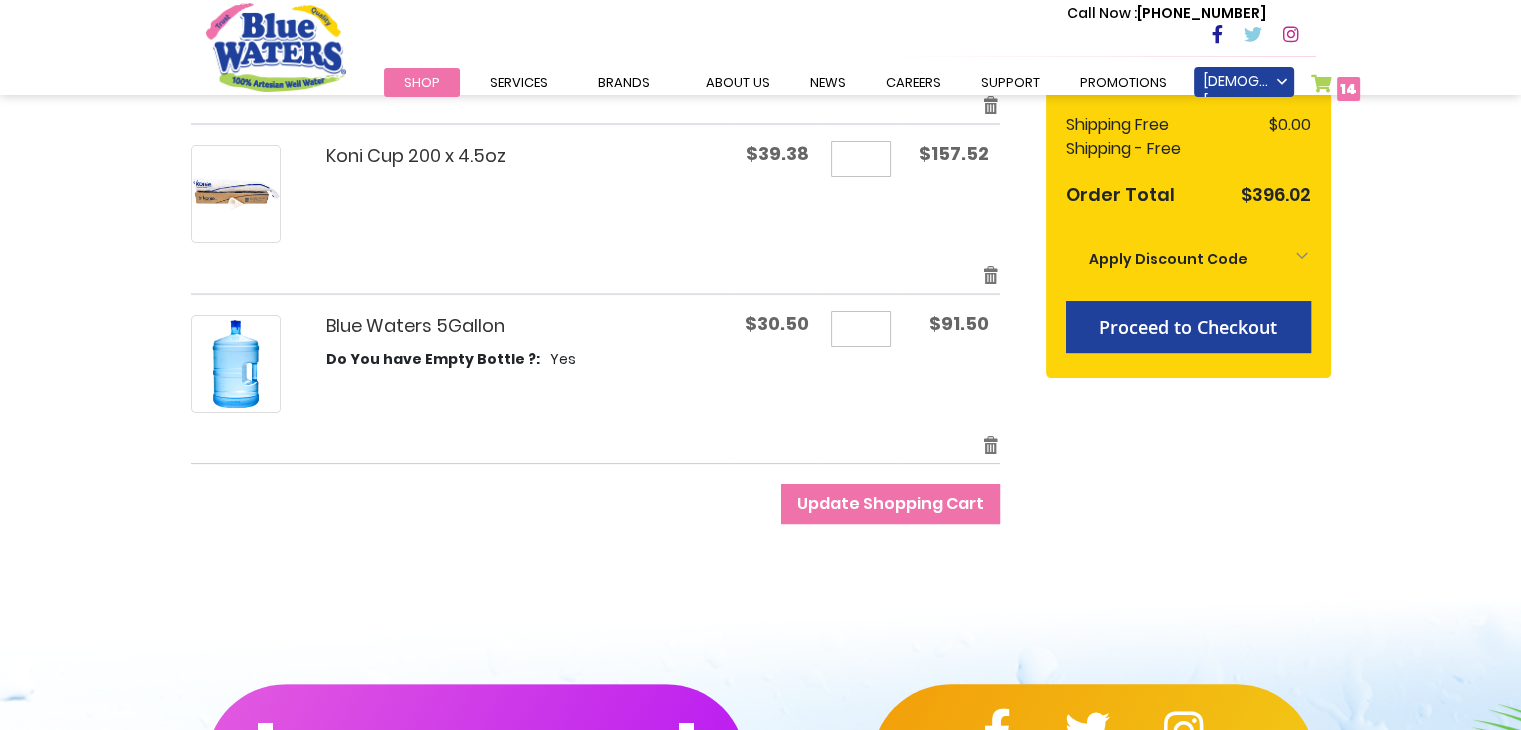 type on "**" 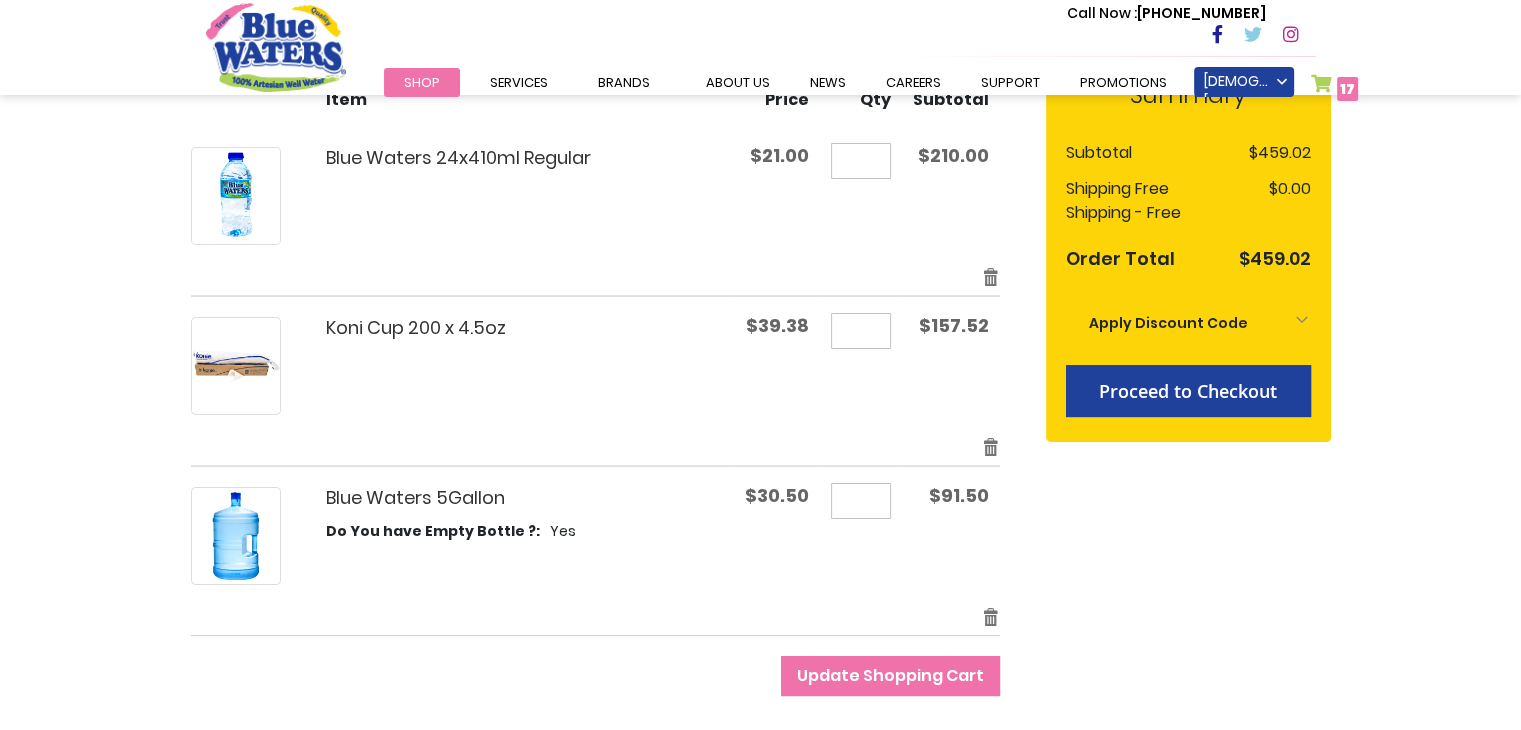 scroll, scrollTop: 324, scrollLeft: 0, axis: vertical 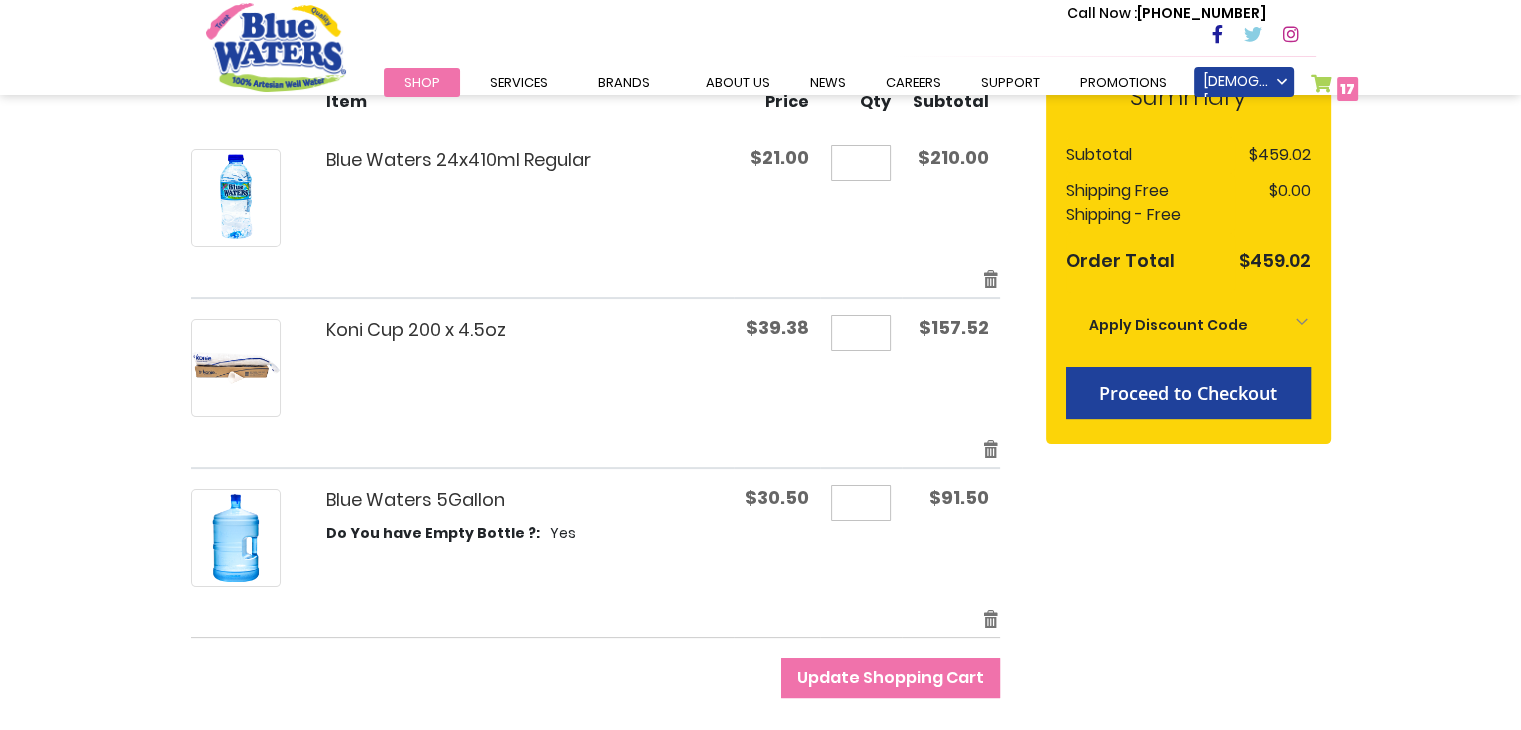click on "Update Shopping Cart" at bounding box center [890, 677] 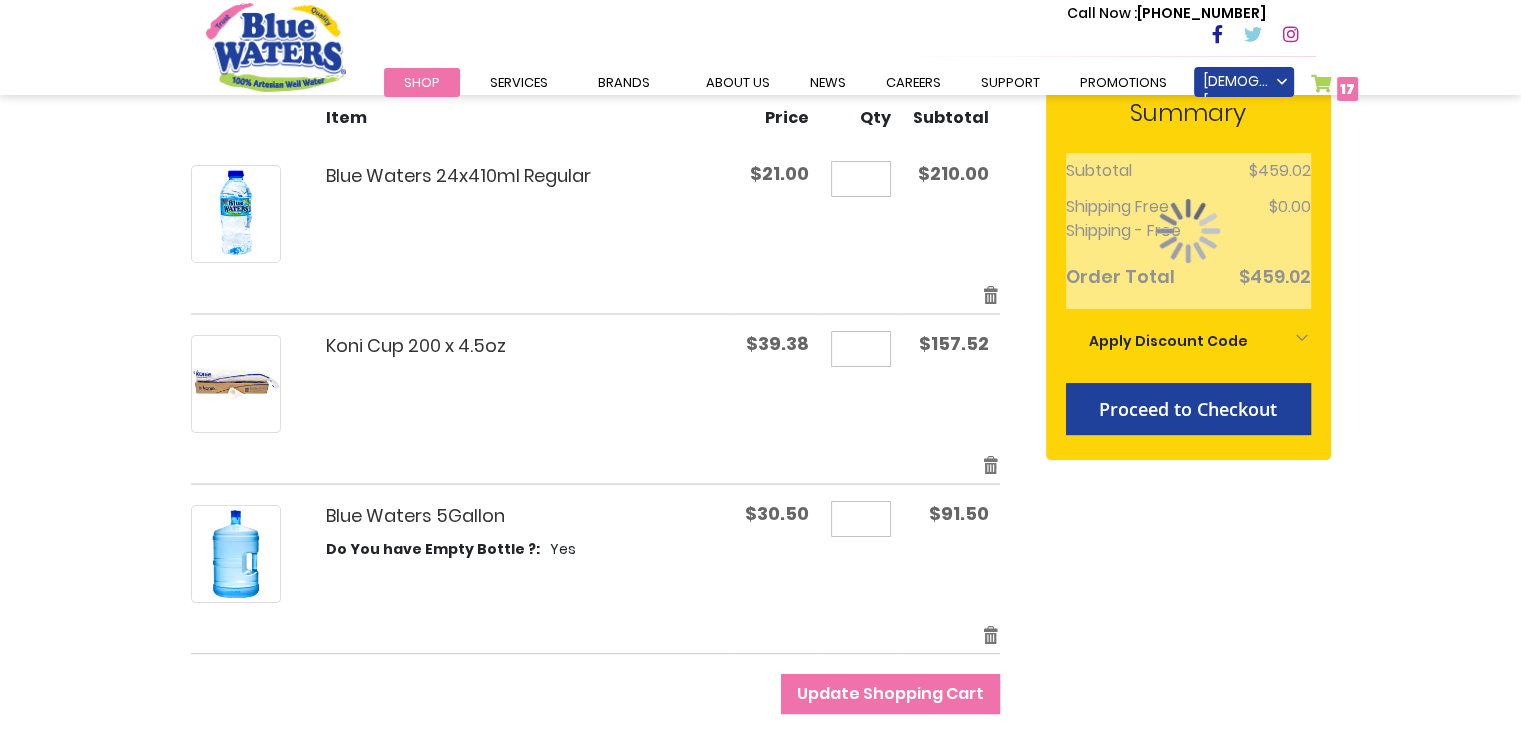 scroll, scrollTop: 308, scrollLeft: 0, axis: vertical 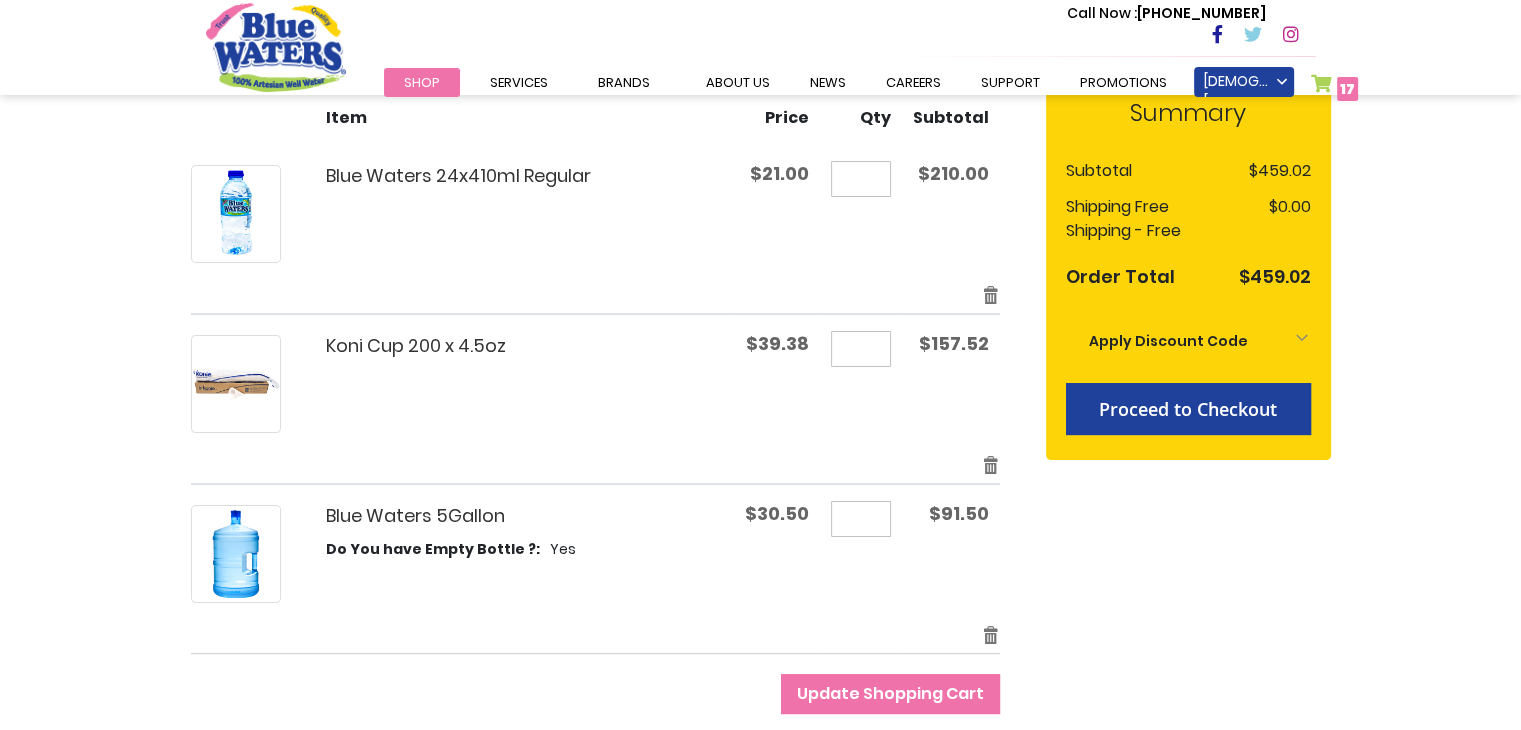 click on "*" at bounding box center [861, 349] 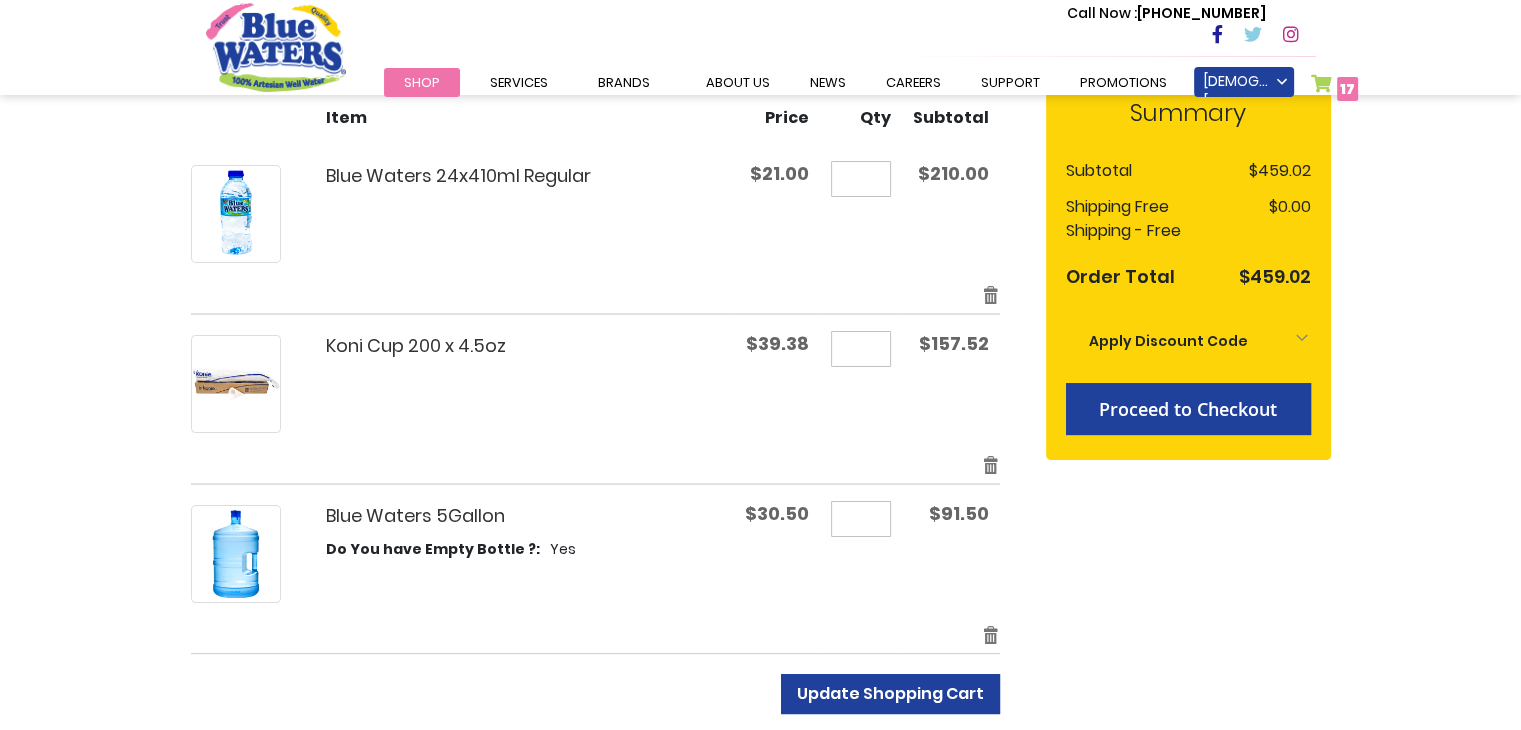 type on "*" 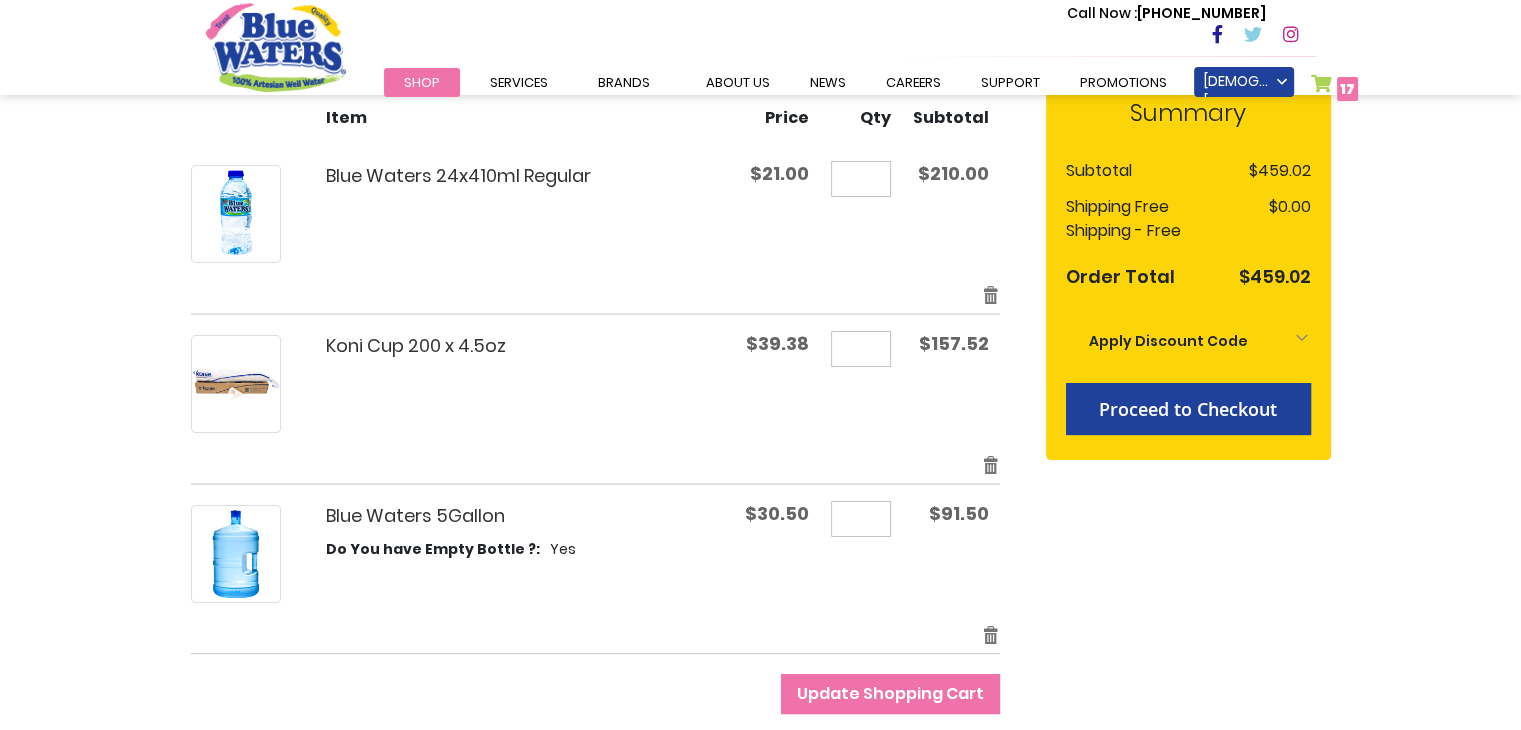 click on "Update Shopping Cart" at bounding box center (890, 693) 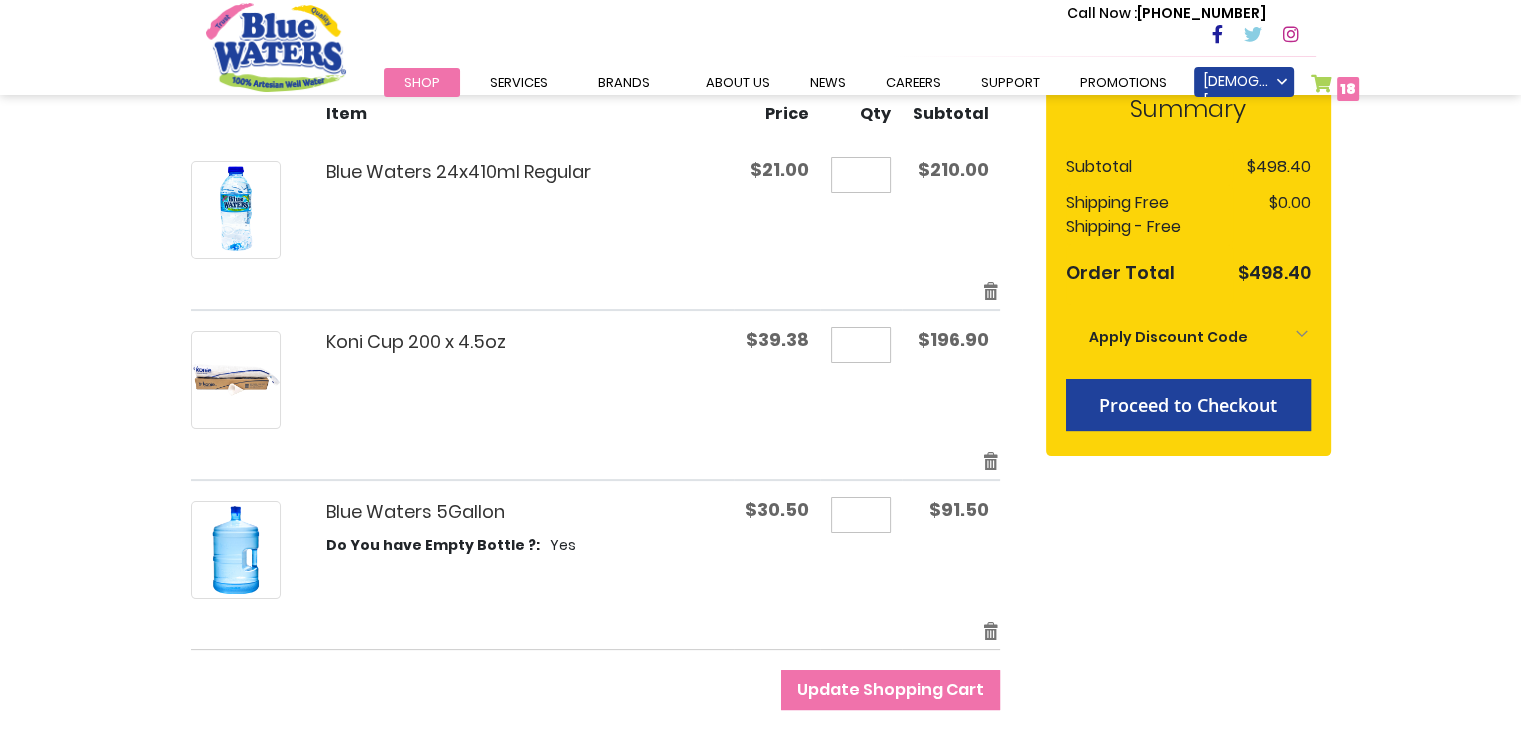scroll, scrollTop: 340, scrollLeft: 0, axis: vertical 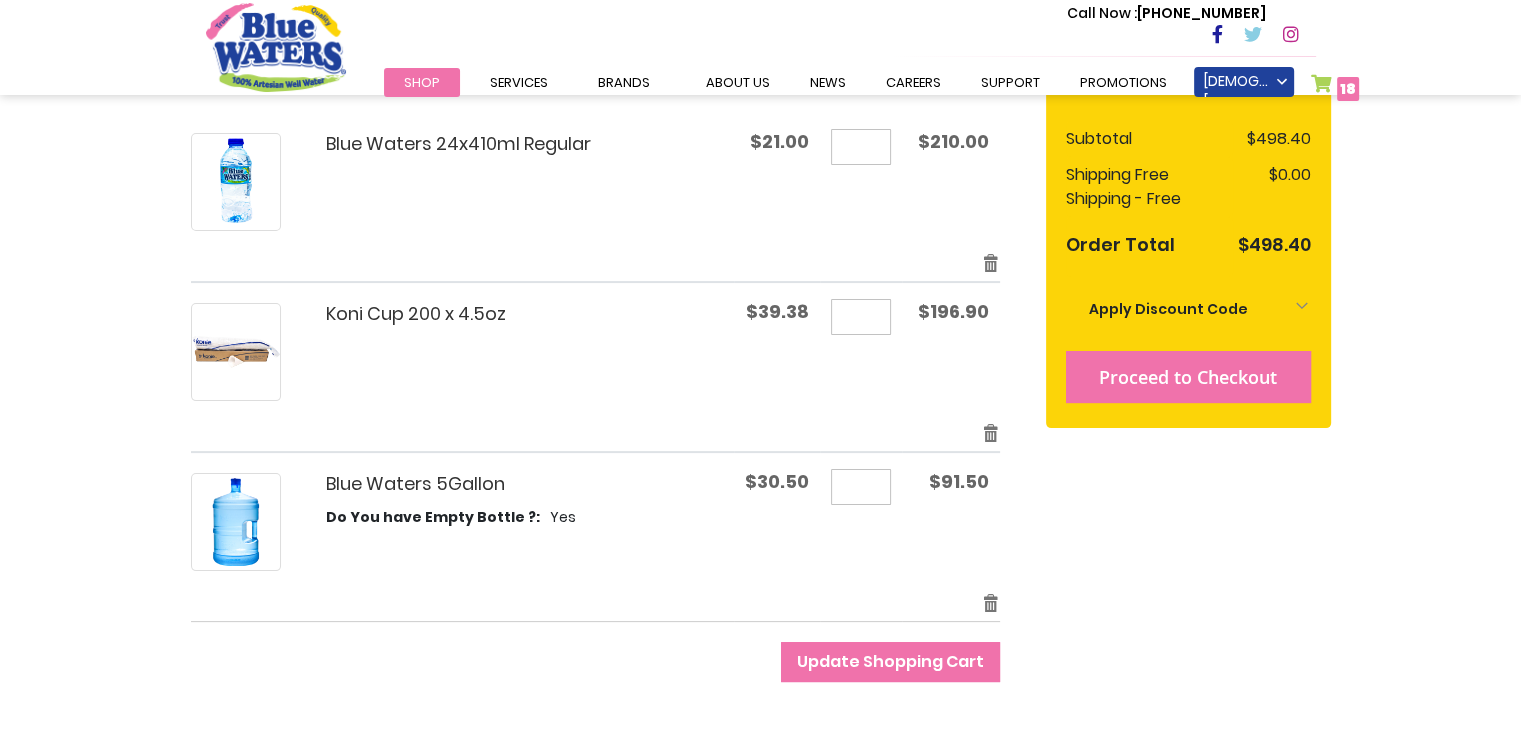 click on "Proceed to Checkout" at bounding box center (1188, 377) 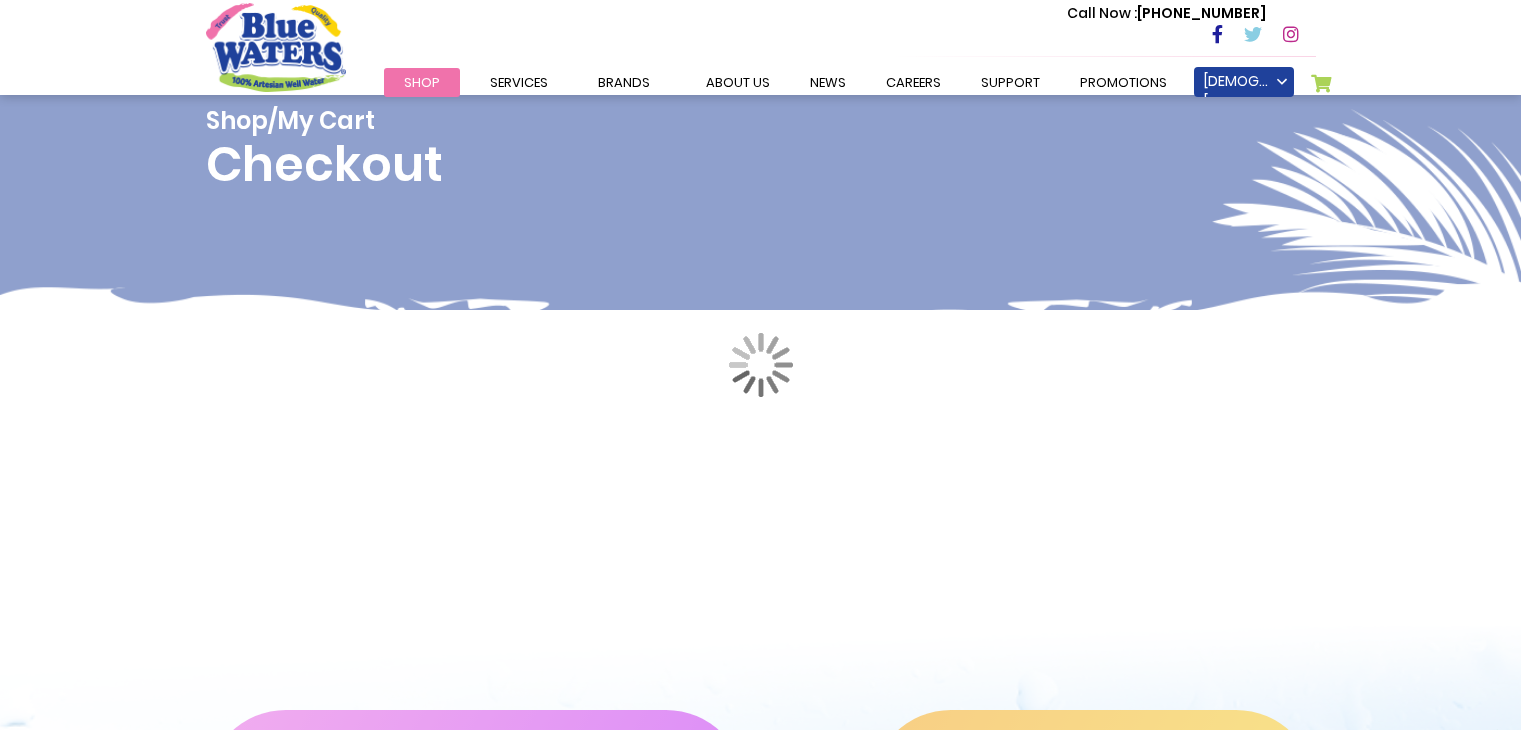 scroll, scrollTop: 0, scrollLeft: 0, axis: both 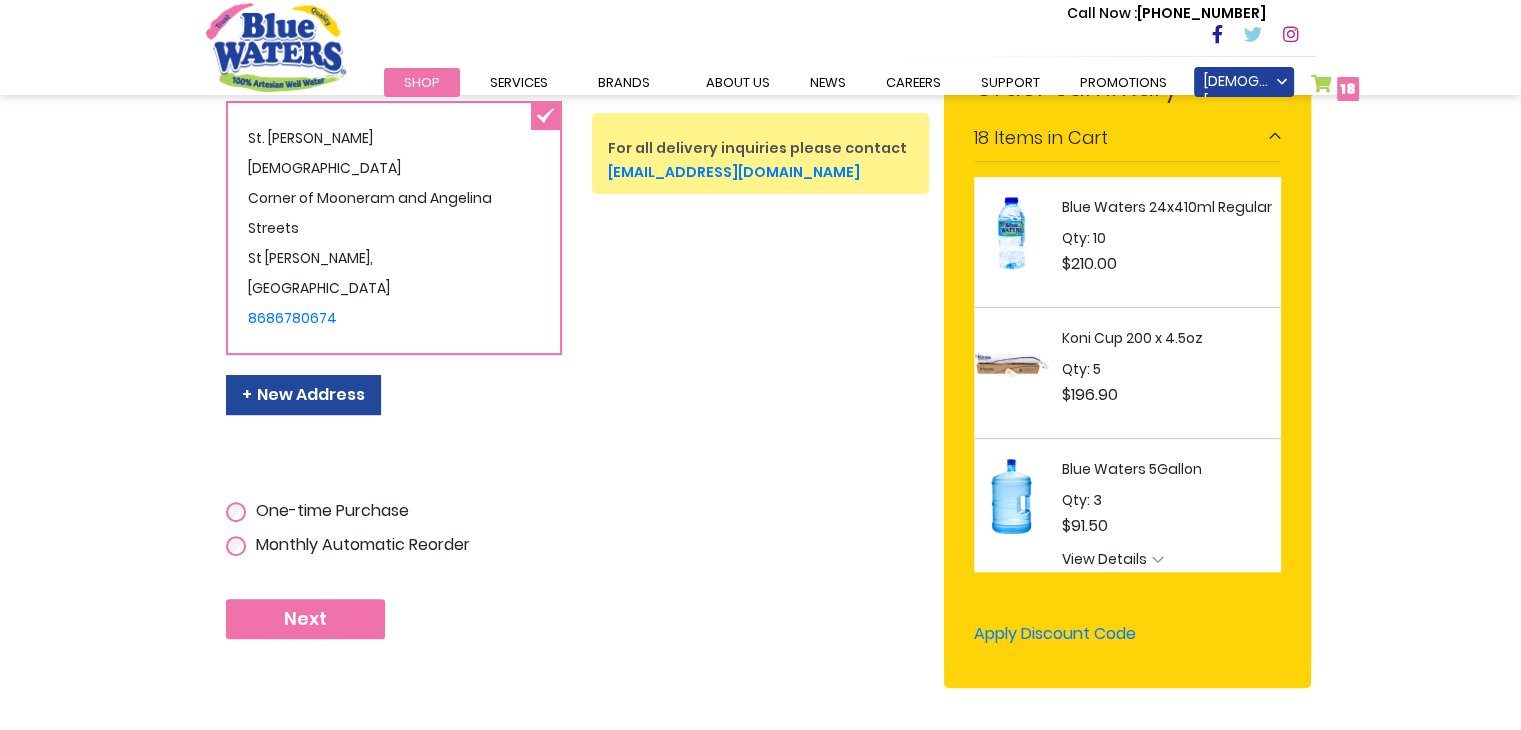 click on "Next" at bounding box center (305, 619) 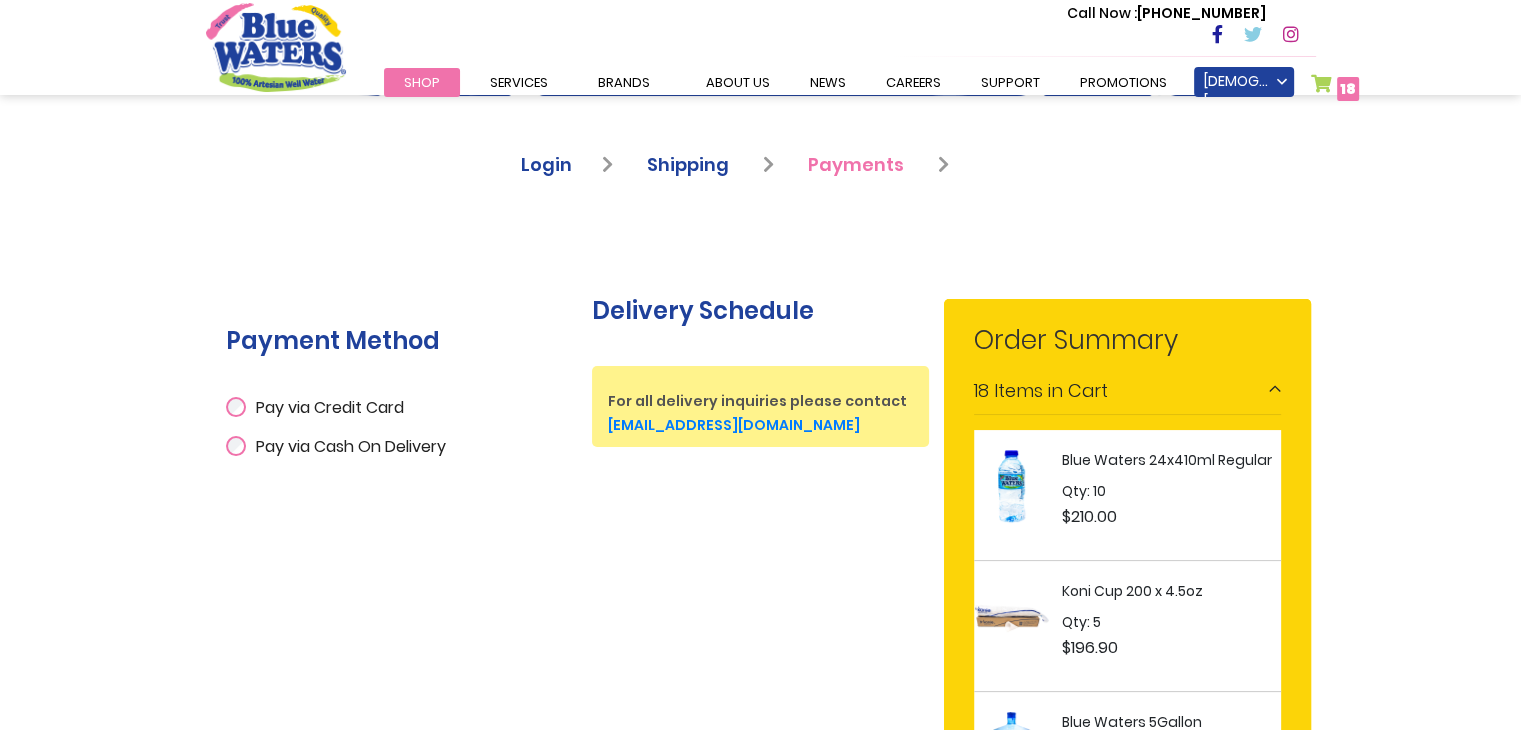 scroll, scrollTop: 216, scrollLeft: 0, axis: vertical 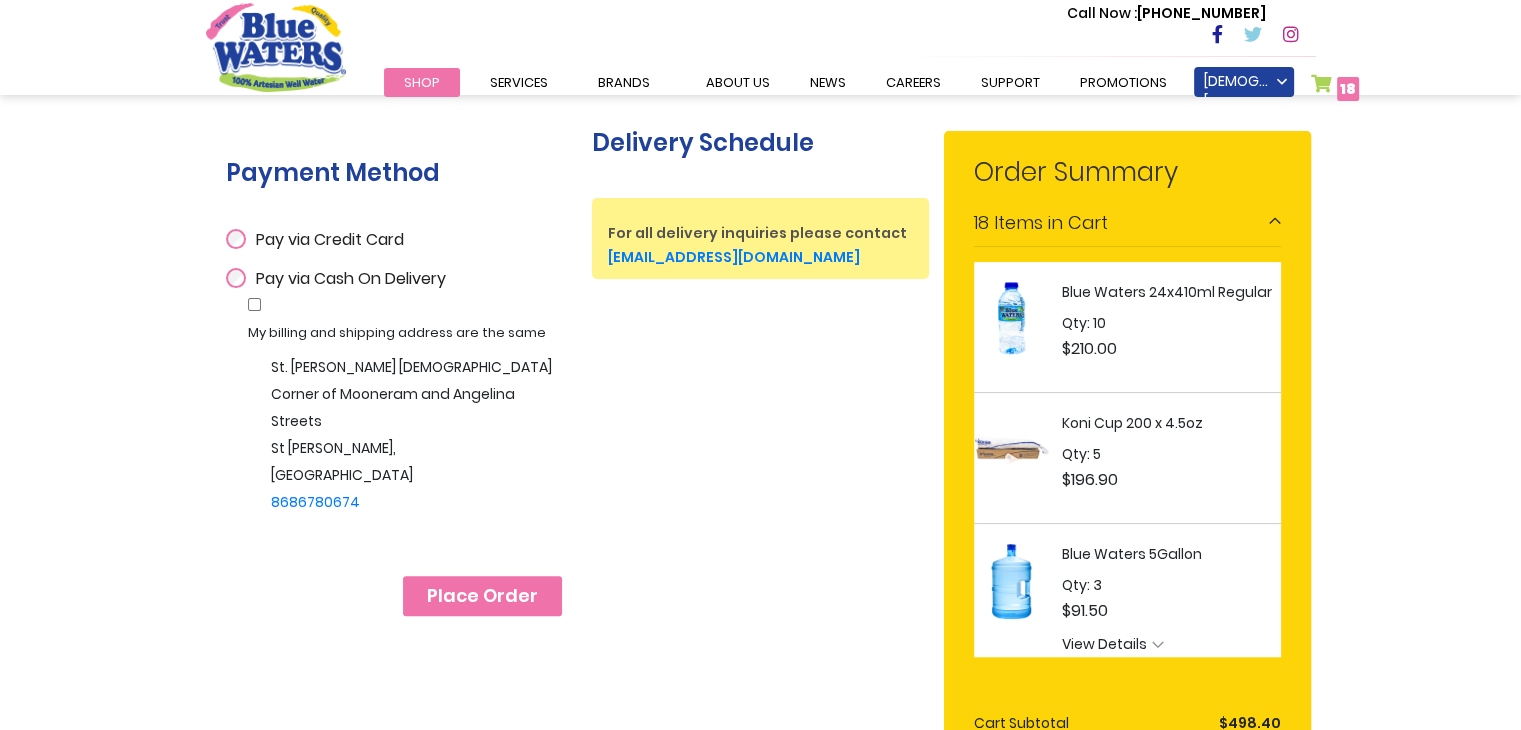 click on "Place Order" at bounding box center (482, 596) 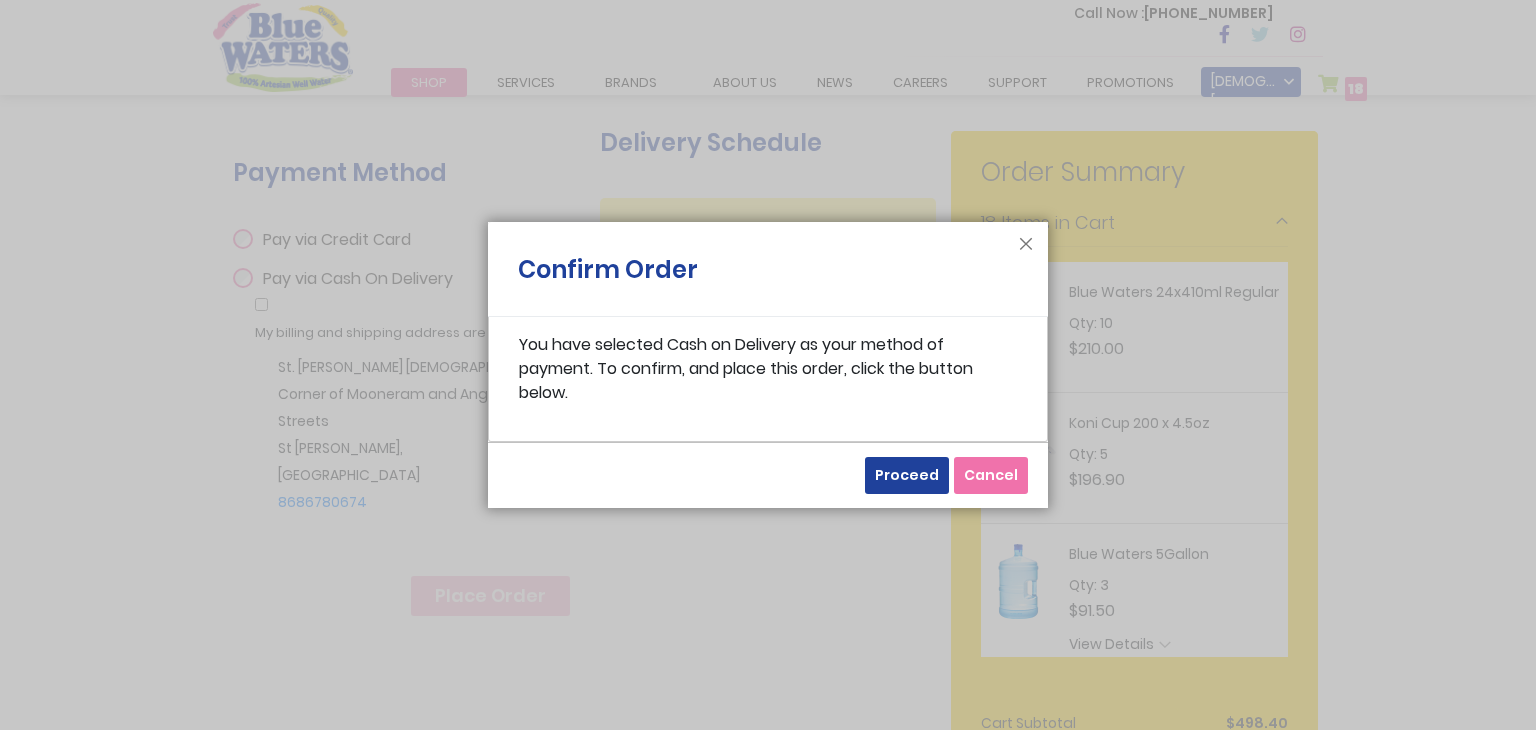 click on "Proceed" at bounding box center [907, 475] 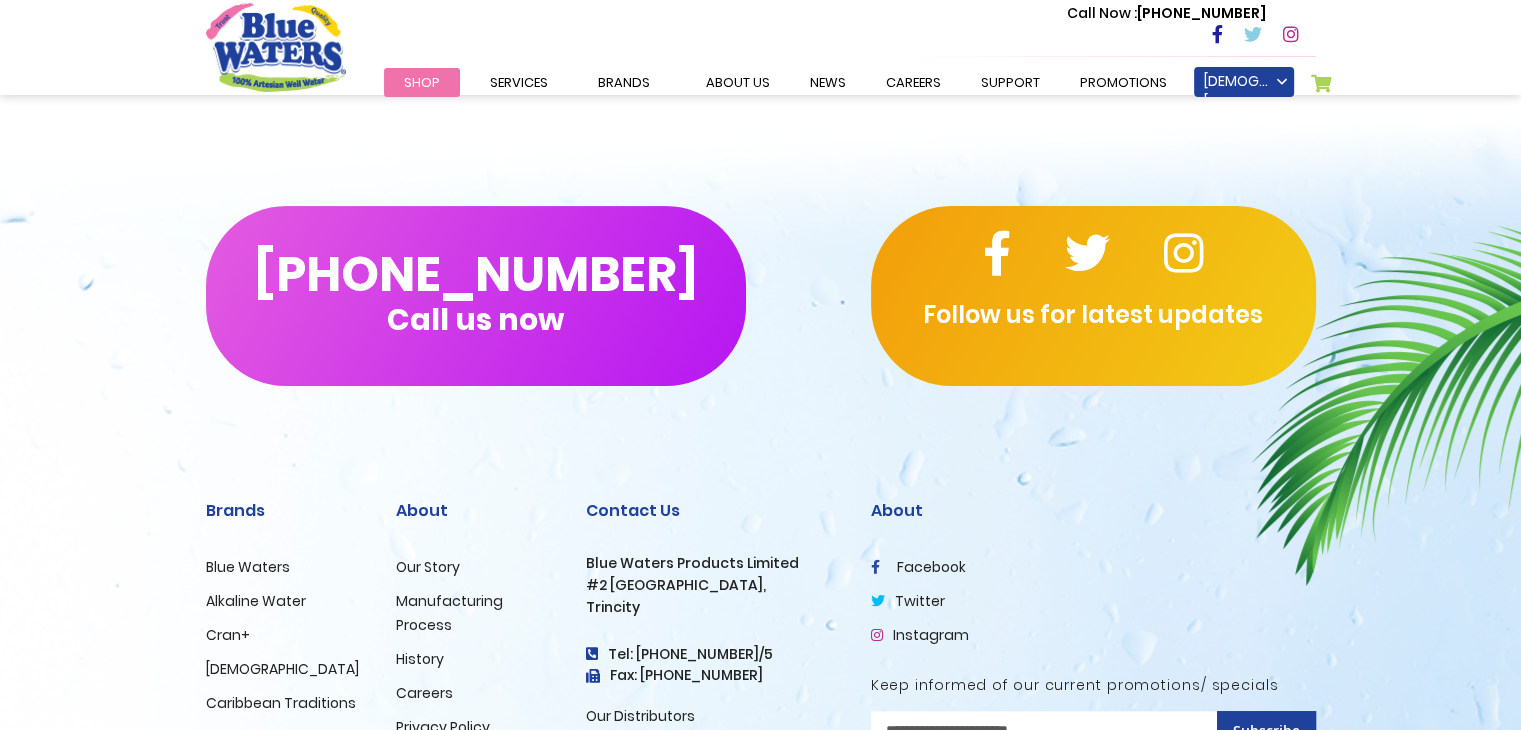 scroll, scrollTop: 456, scrollLeft: 0, axis: vertical 